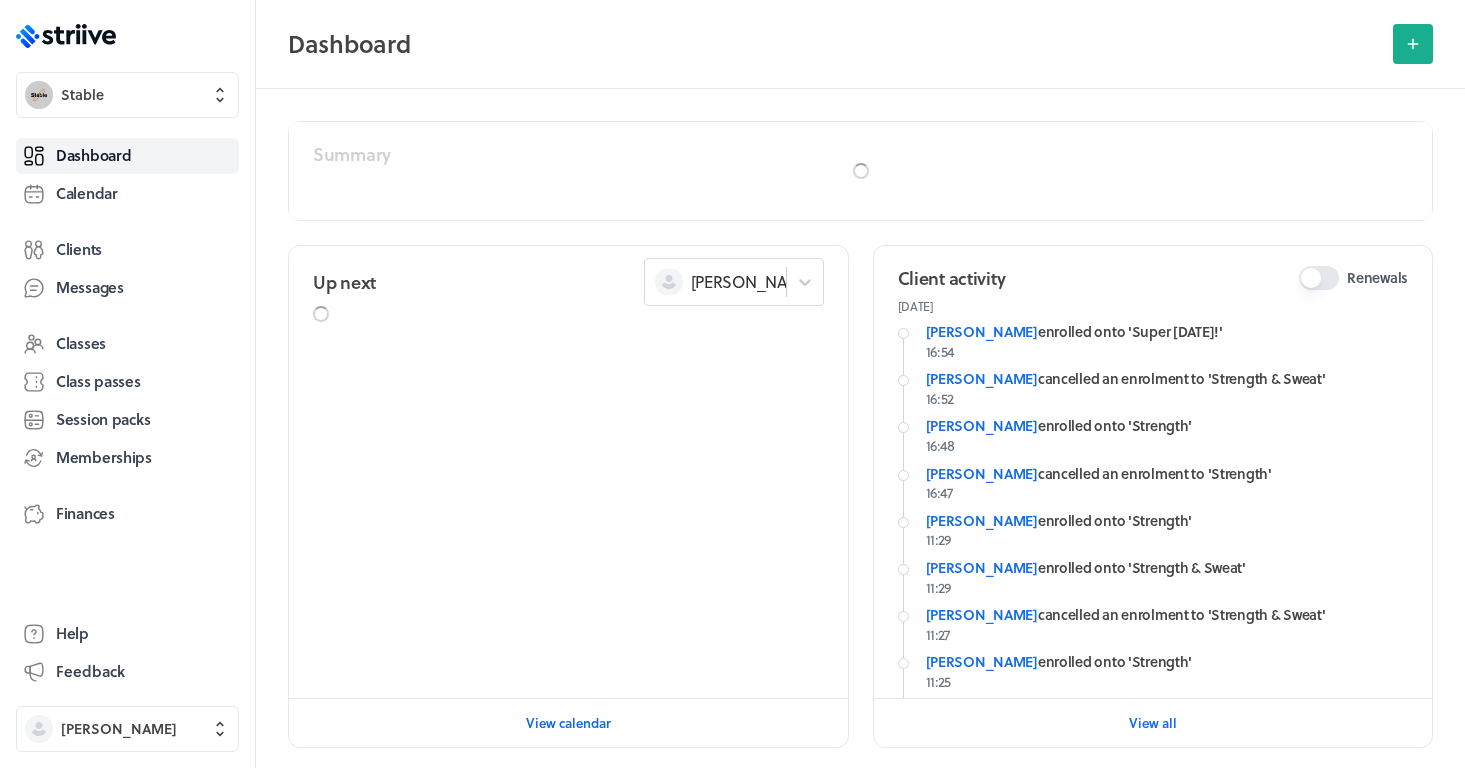 scroll, scrollTop: 0, scrollLeft: 0, axis: both 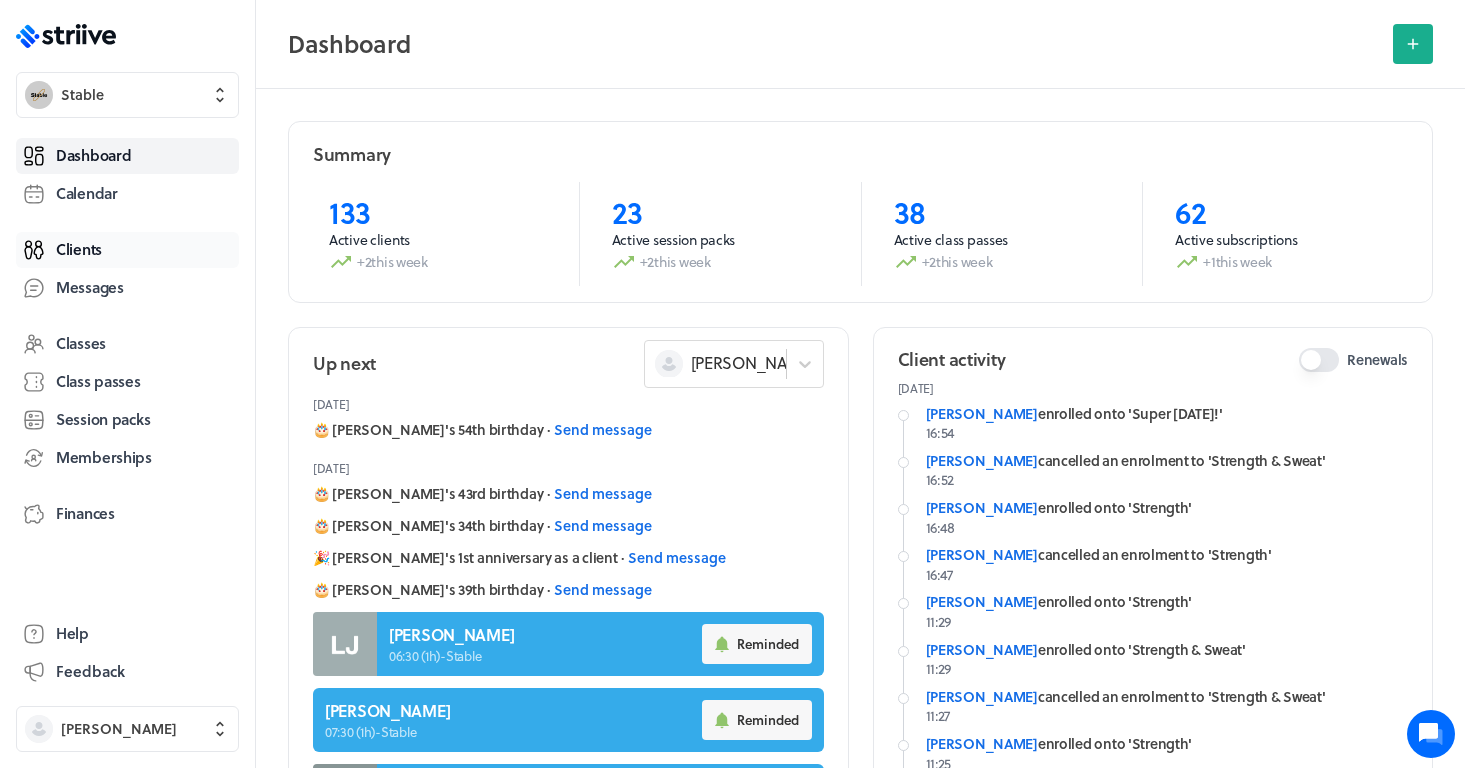 click on "Clients" at bounding box center (127, 250) 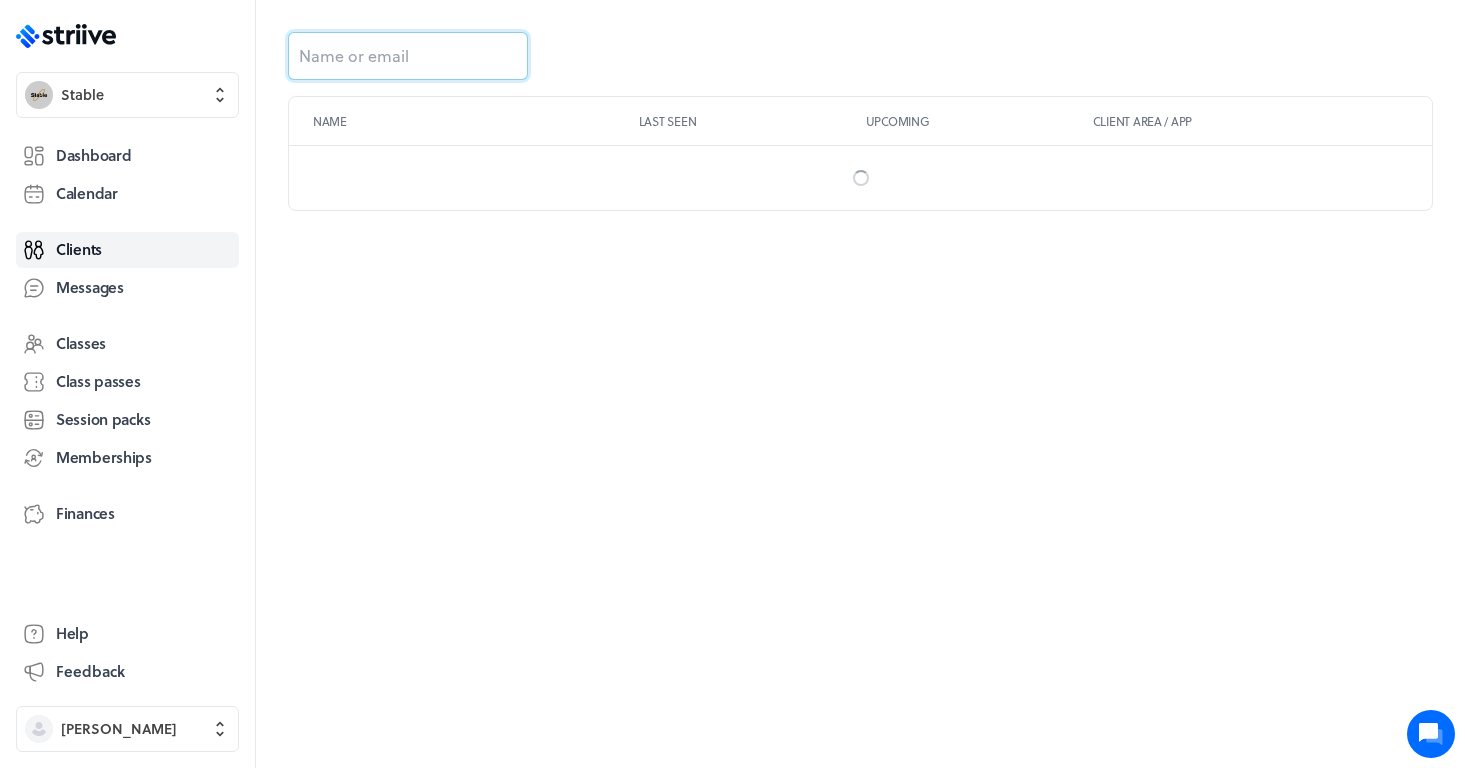 click at bounding box center [408, 56] 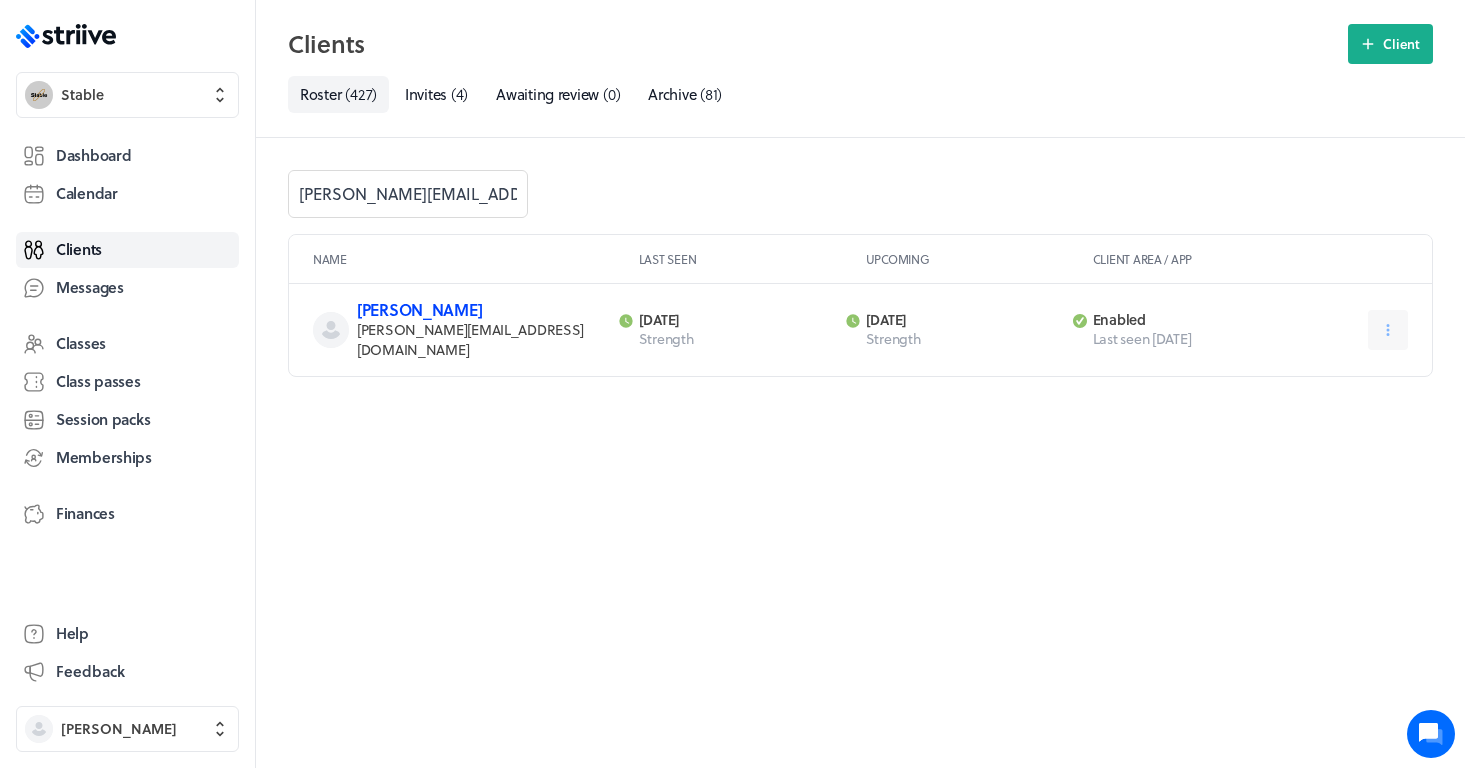 click on "[PERSON_NAME]" at bounding box center [419, 309] 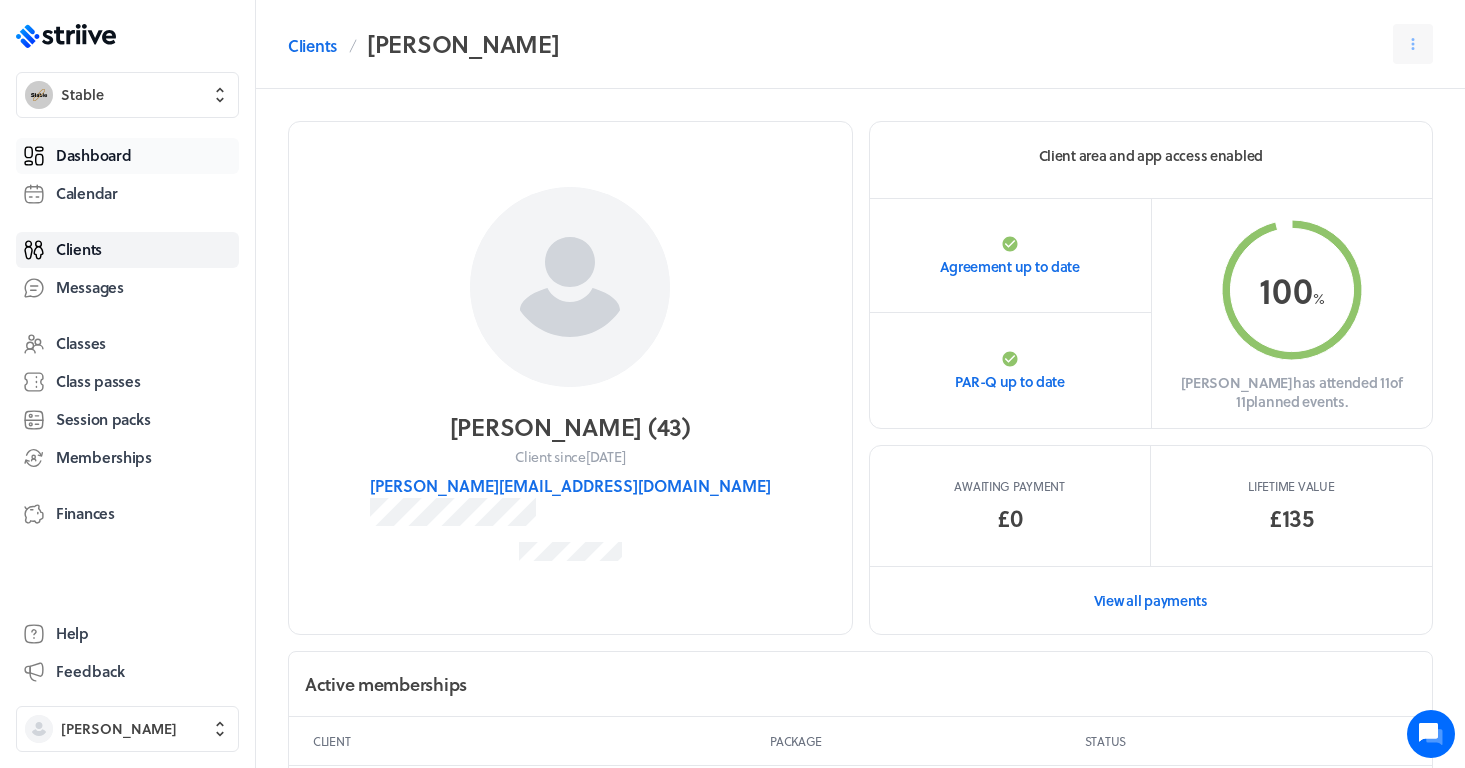 click on "Dashboard" at bounding box center [93, 155] 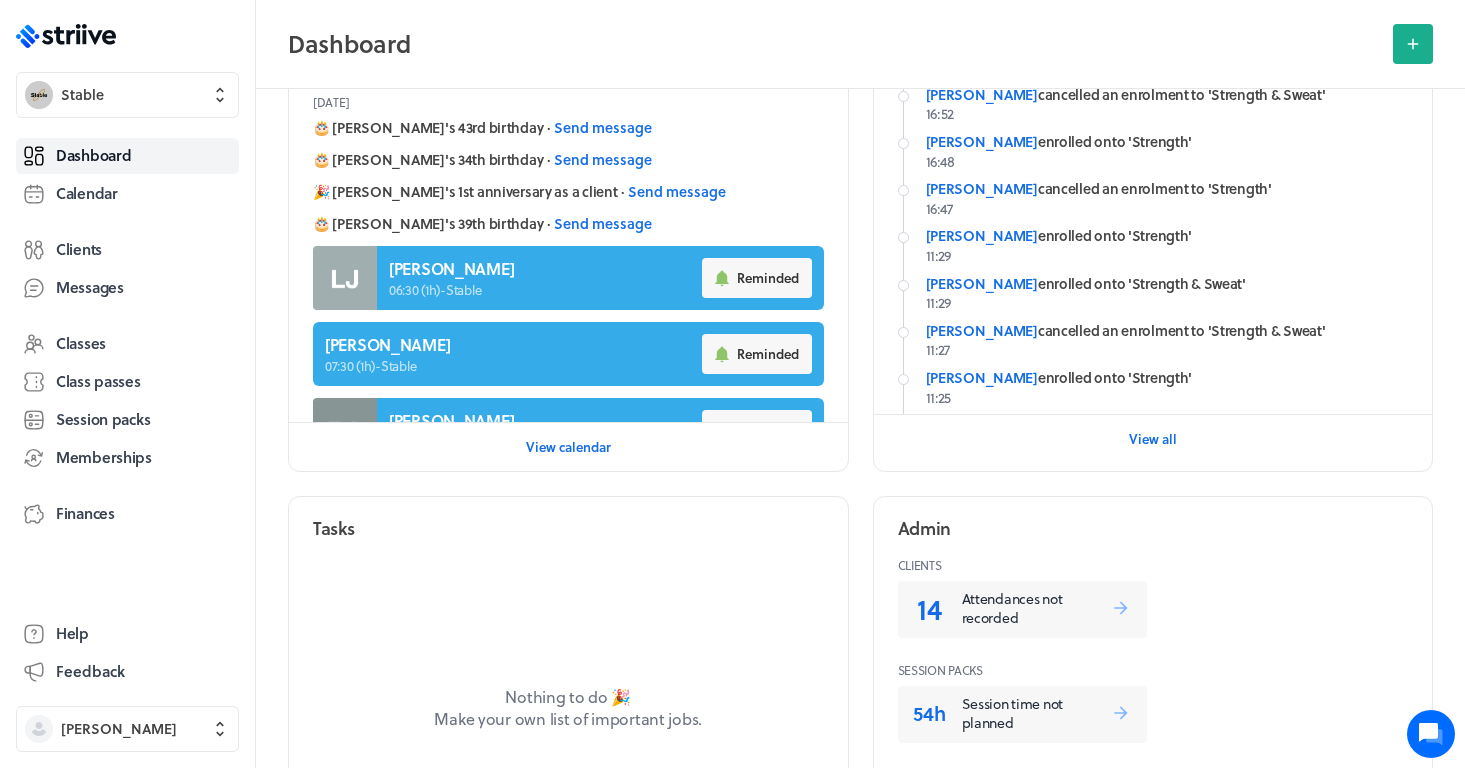 scroll, scrollTop: 356, scrollLeft: 0, axis: vertical 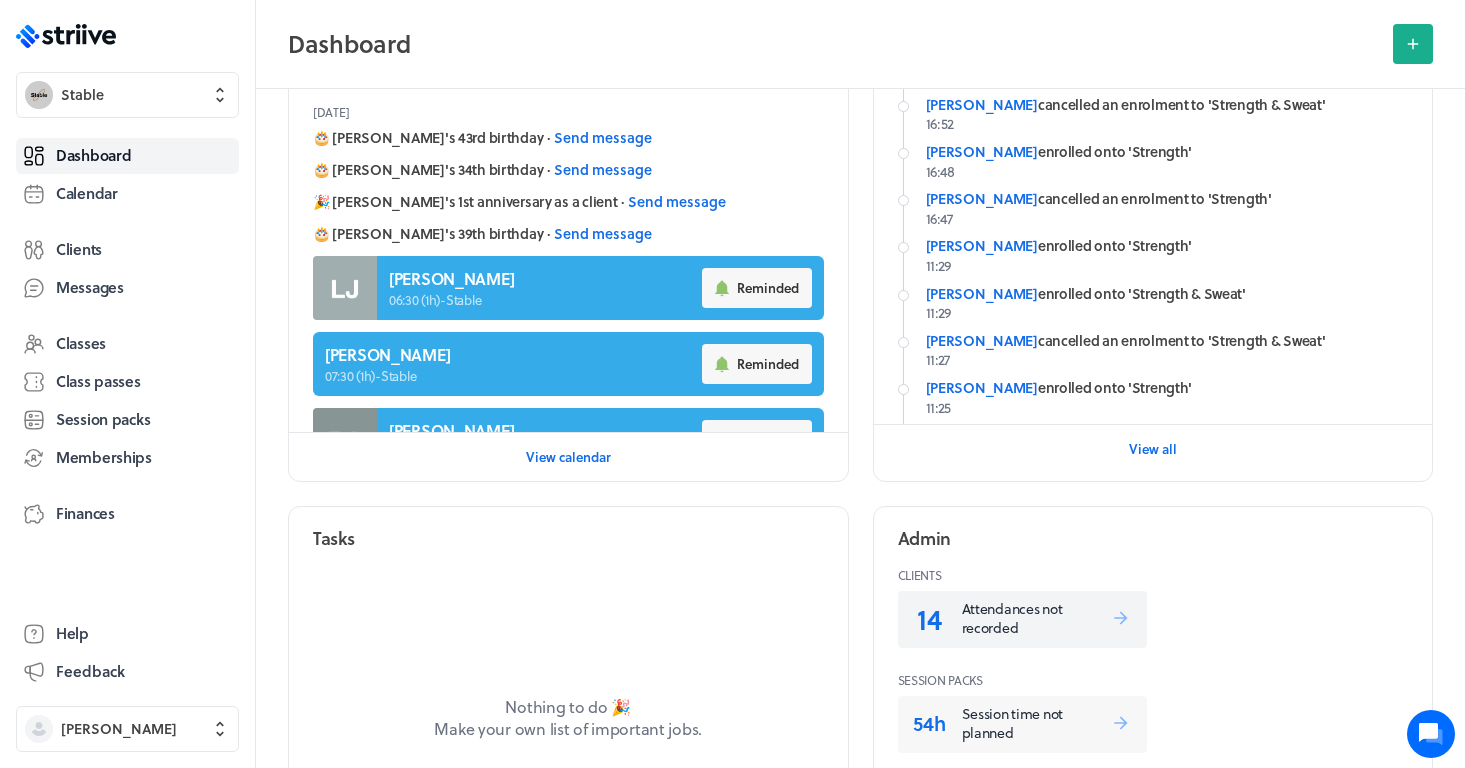 click on "Attendances not recorded" at bounding box center (1036, 618) 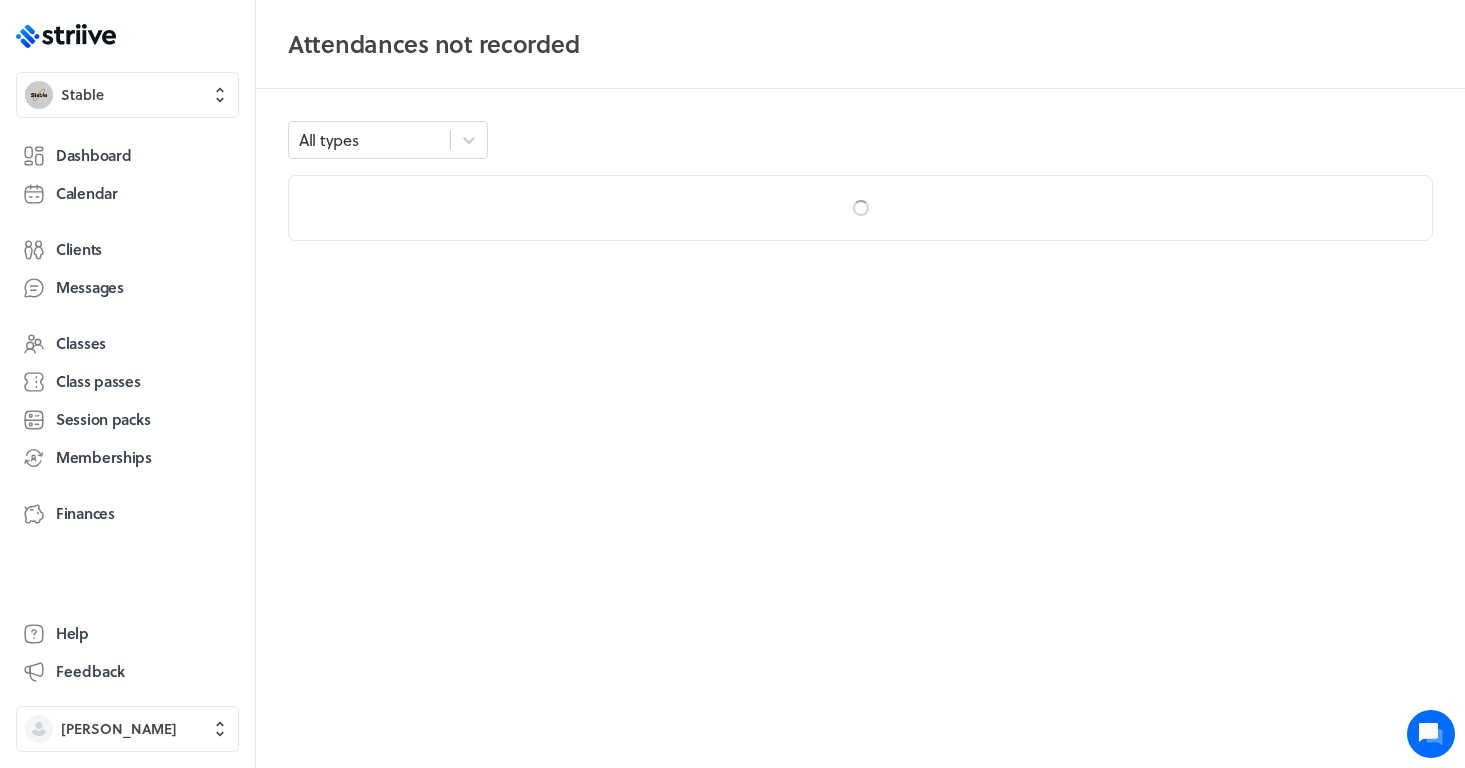 scroll, scrollTop: 0, scrollLeft: 0, axis: both 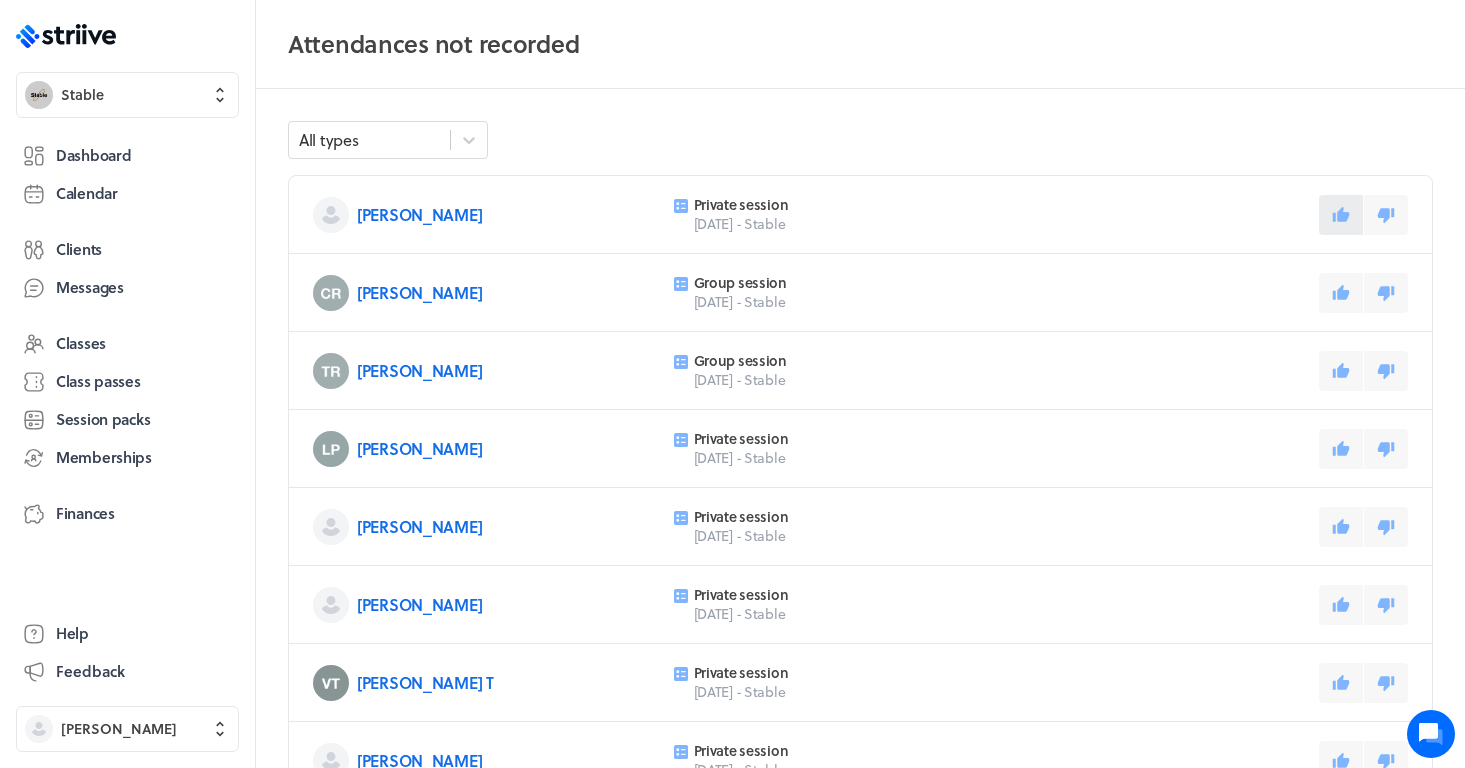click 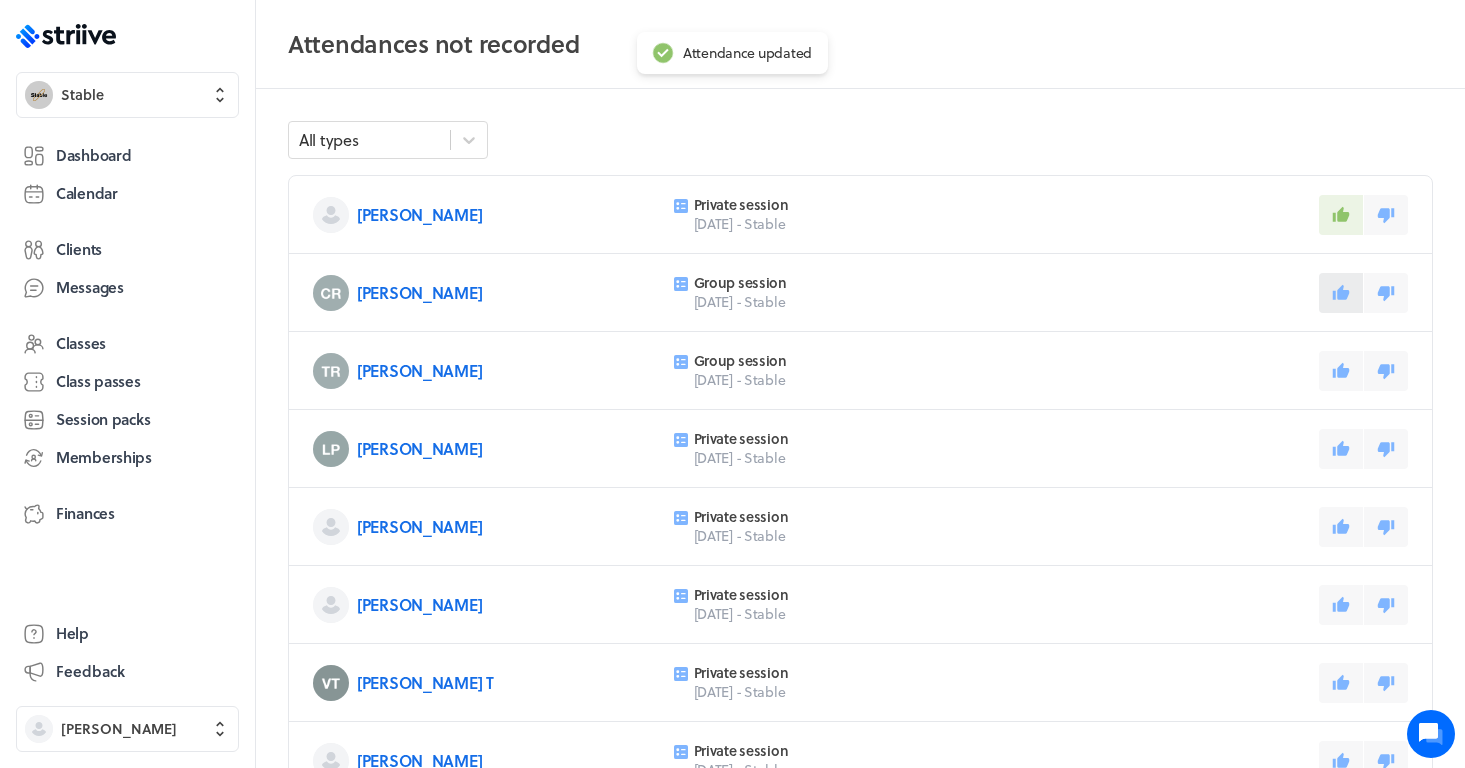 click 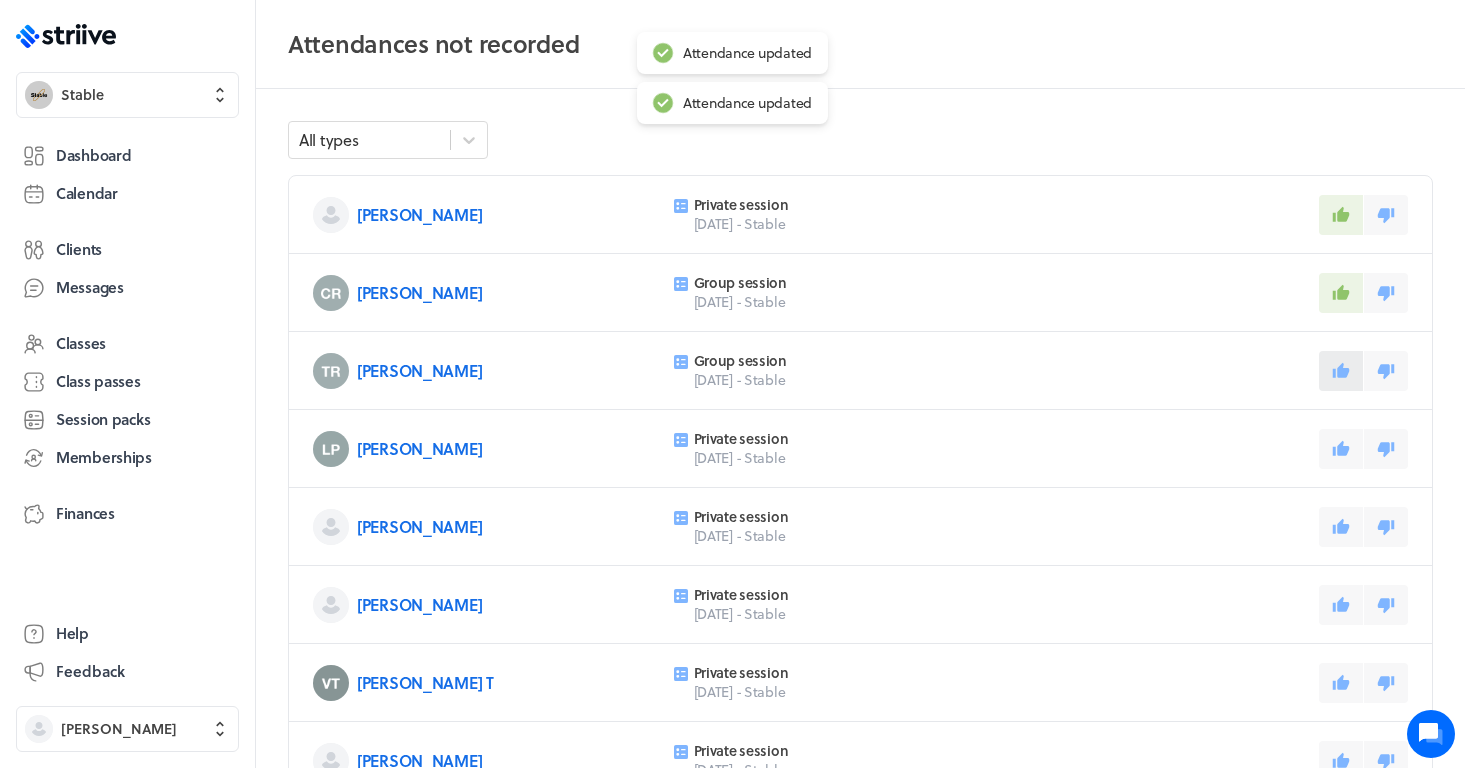 click at bounding box center [1341, 371] 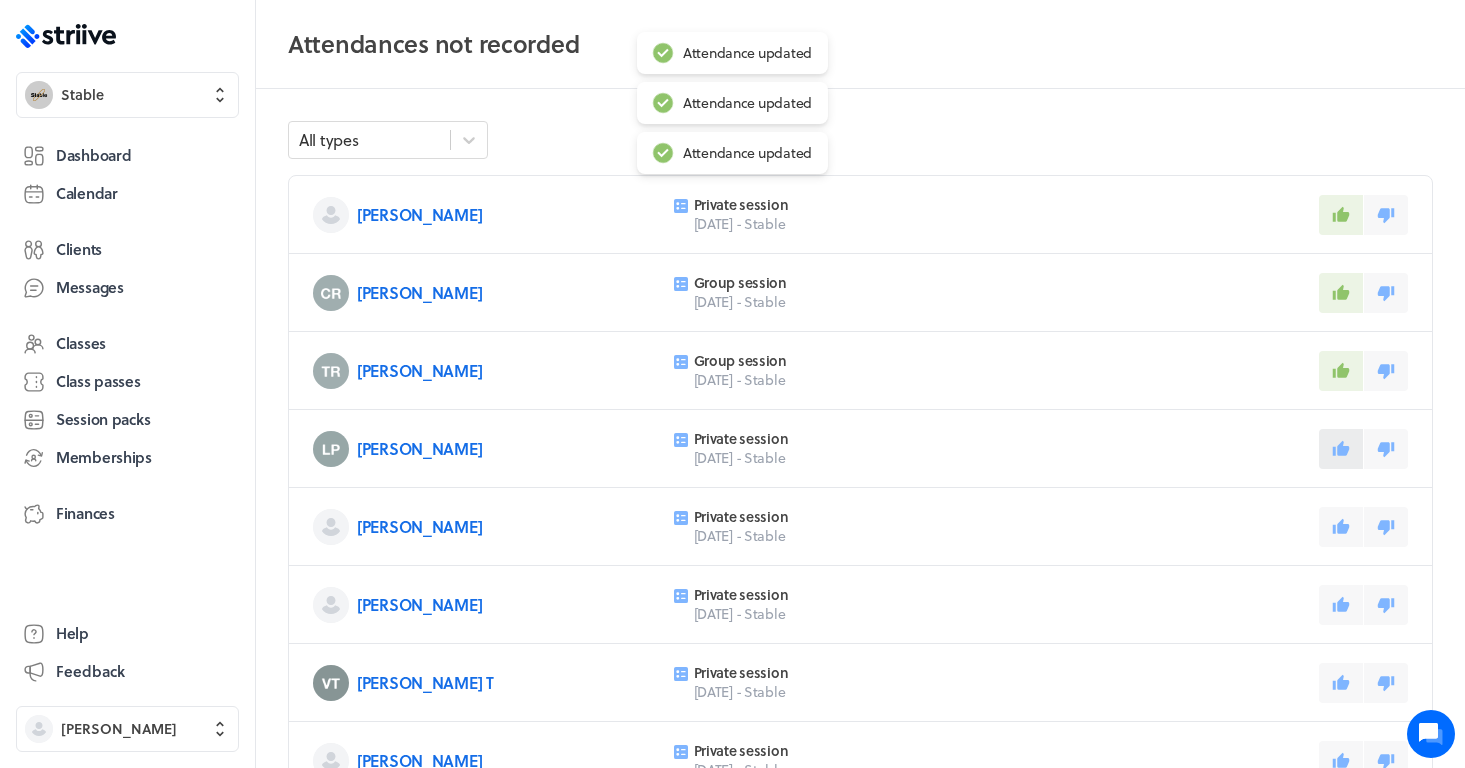 click at bounding box center (1341, 449) 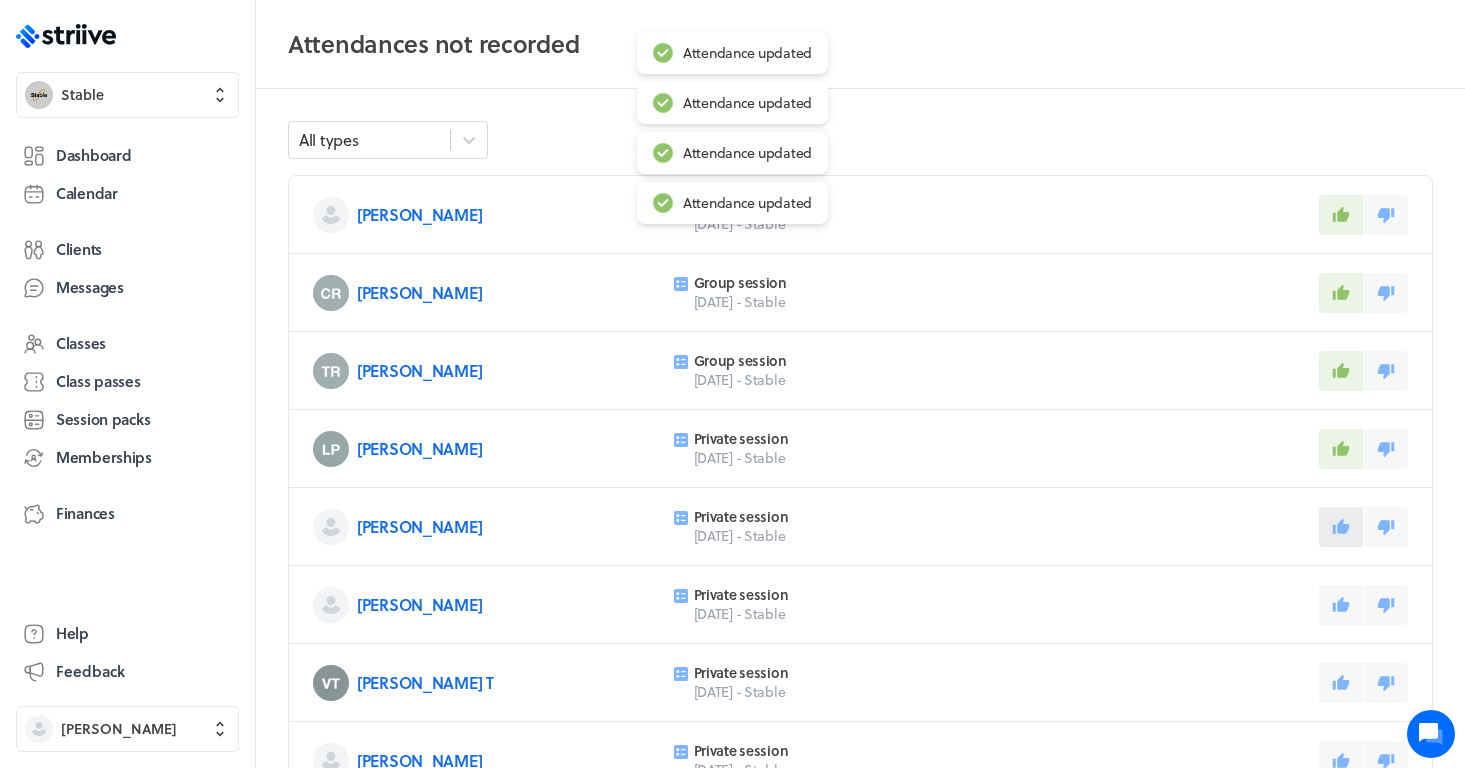 click 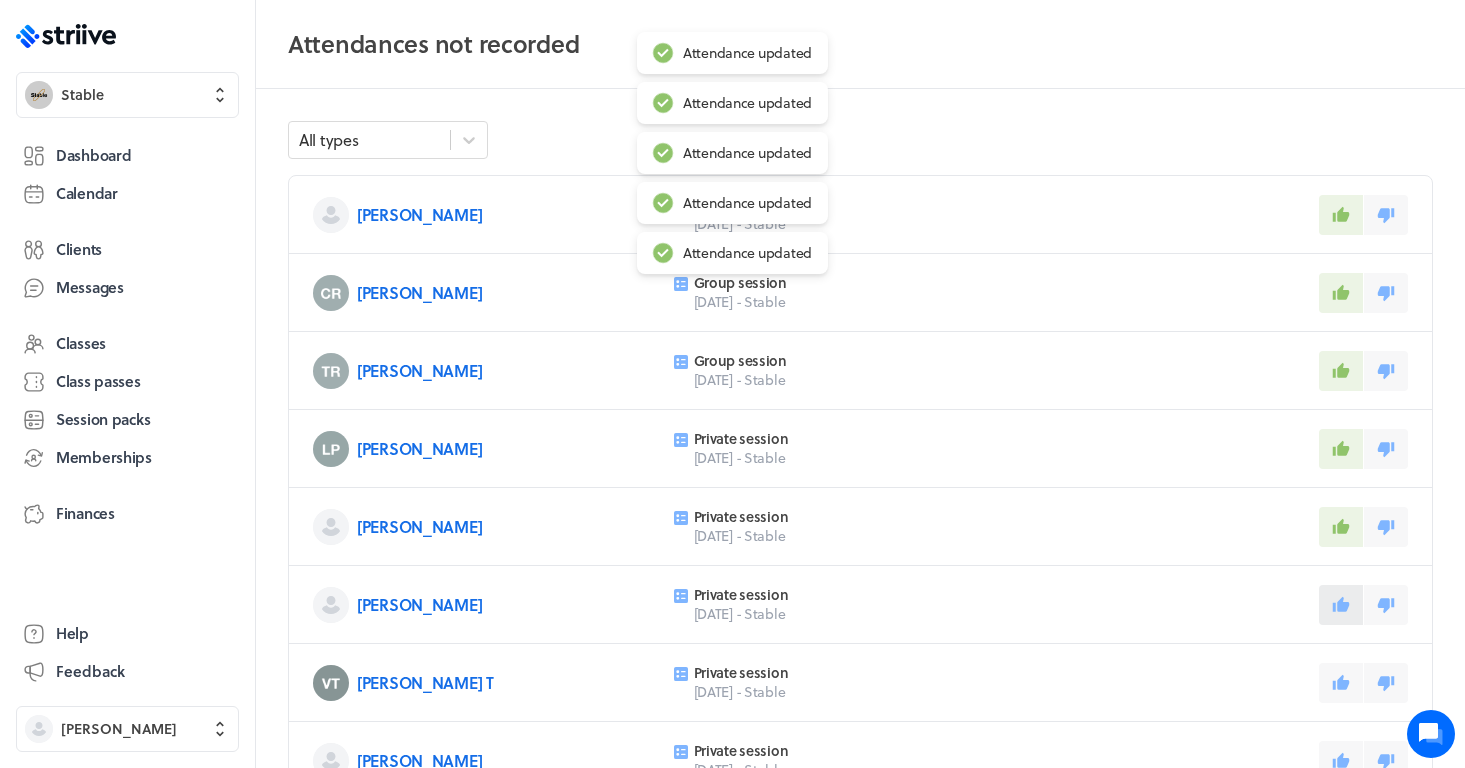 click at bounding box center (1341, 605) 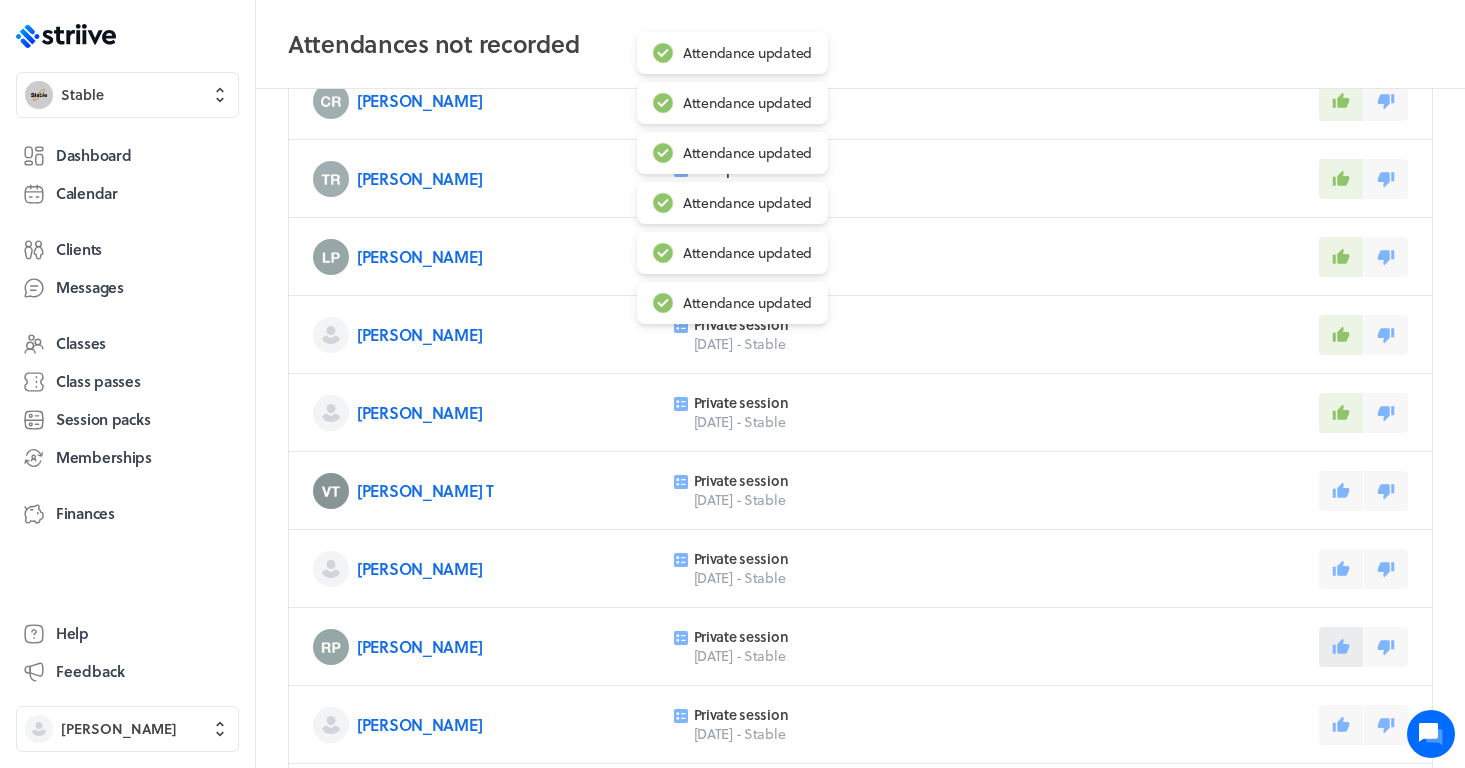 scroll, scrollTop: 204, scrollLeft: 0, axis: vertical 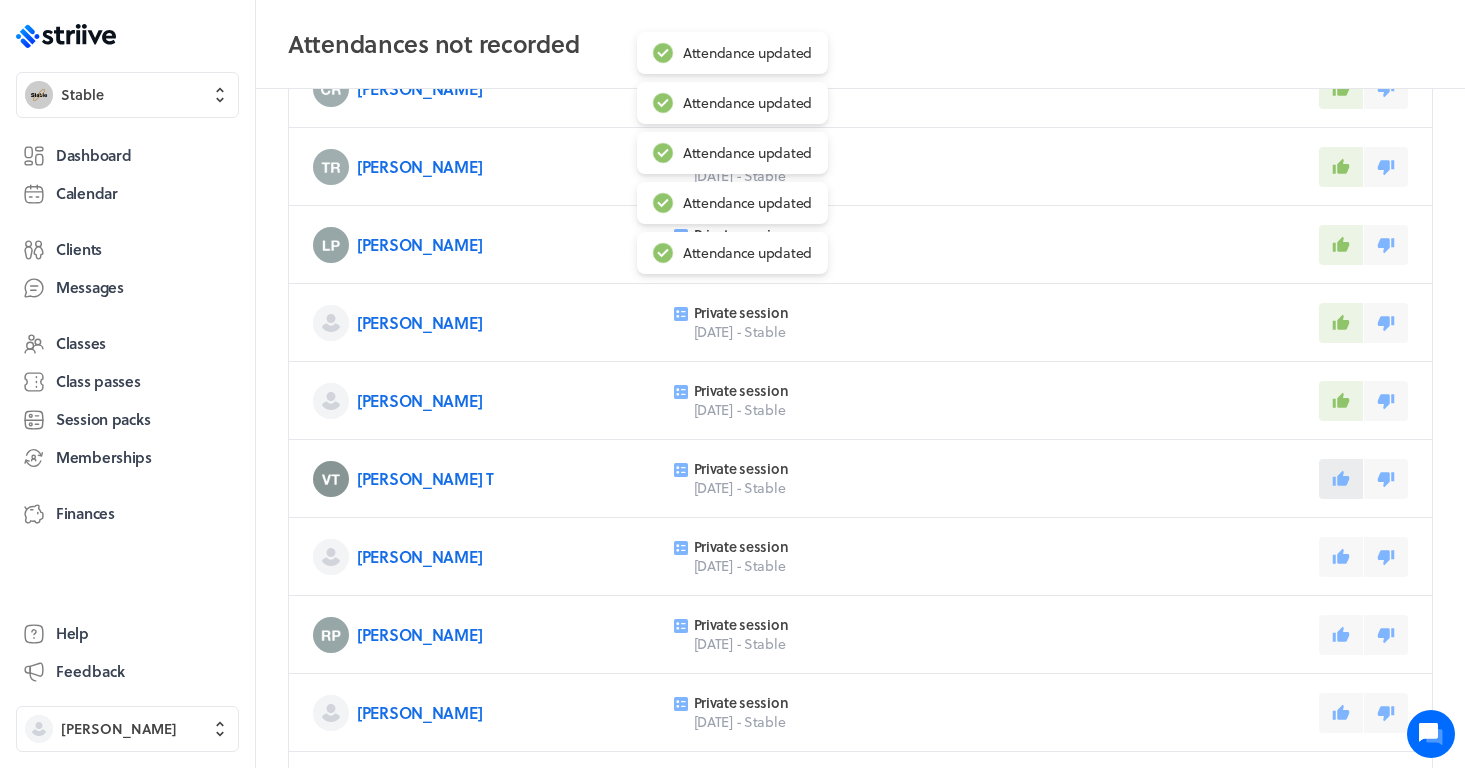 click at bounding box center (1341, 479) 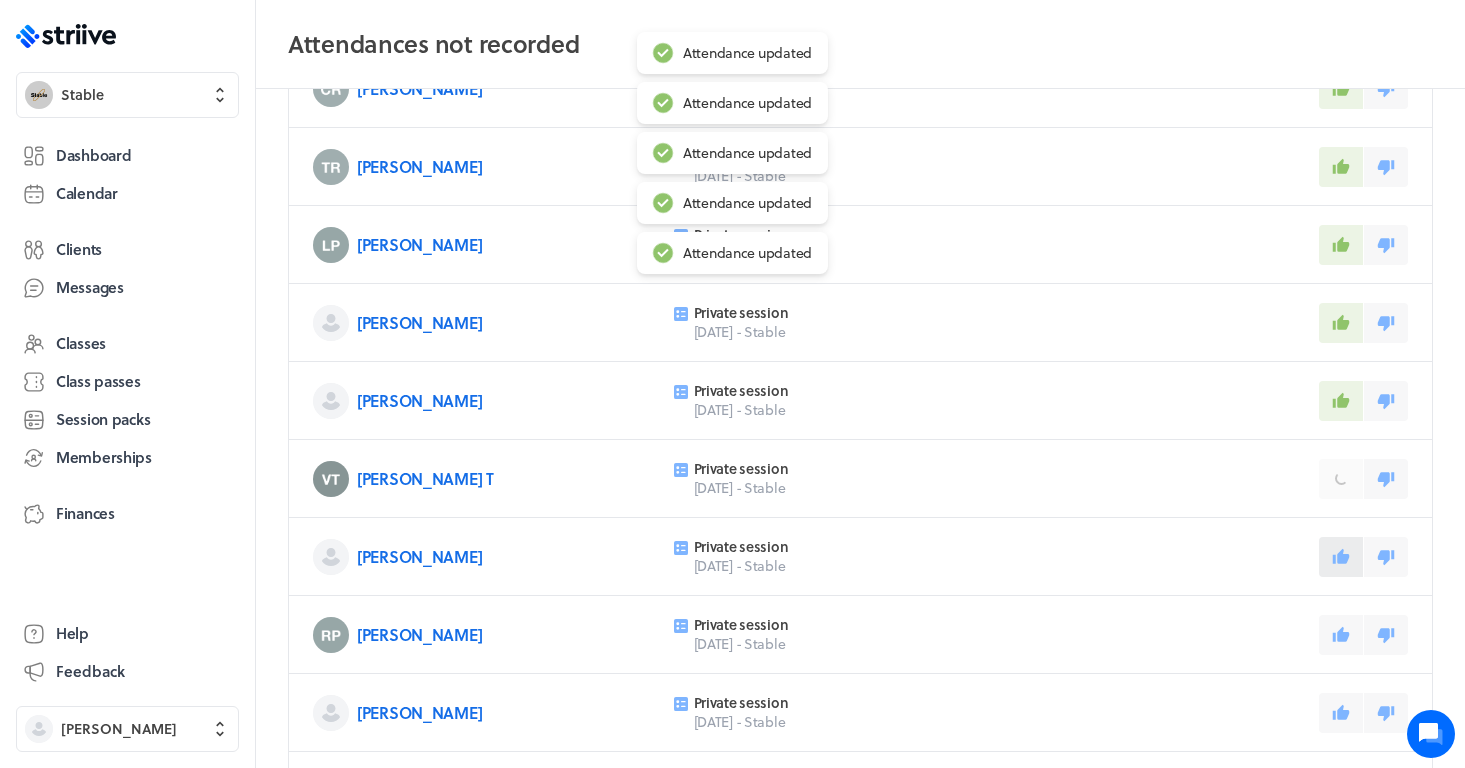 click 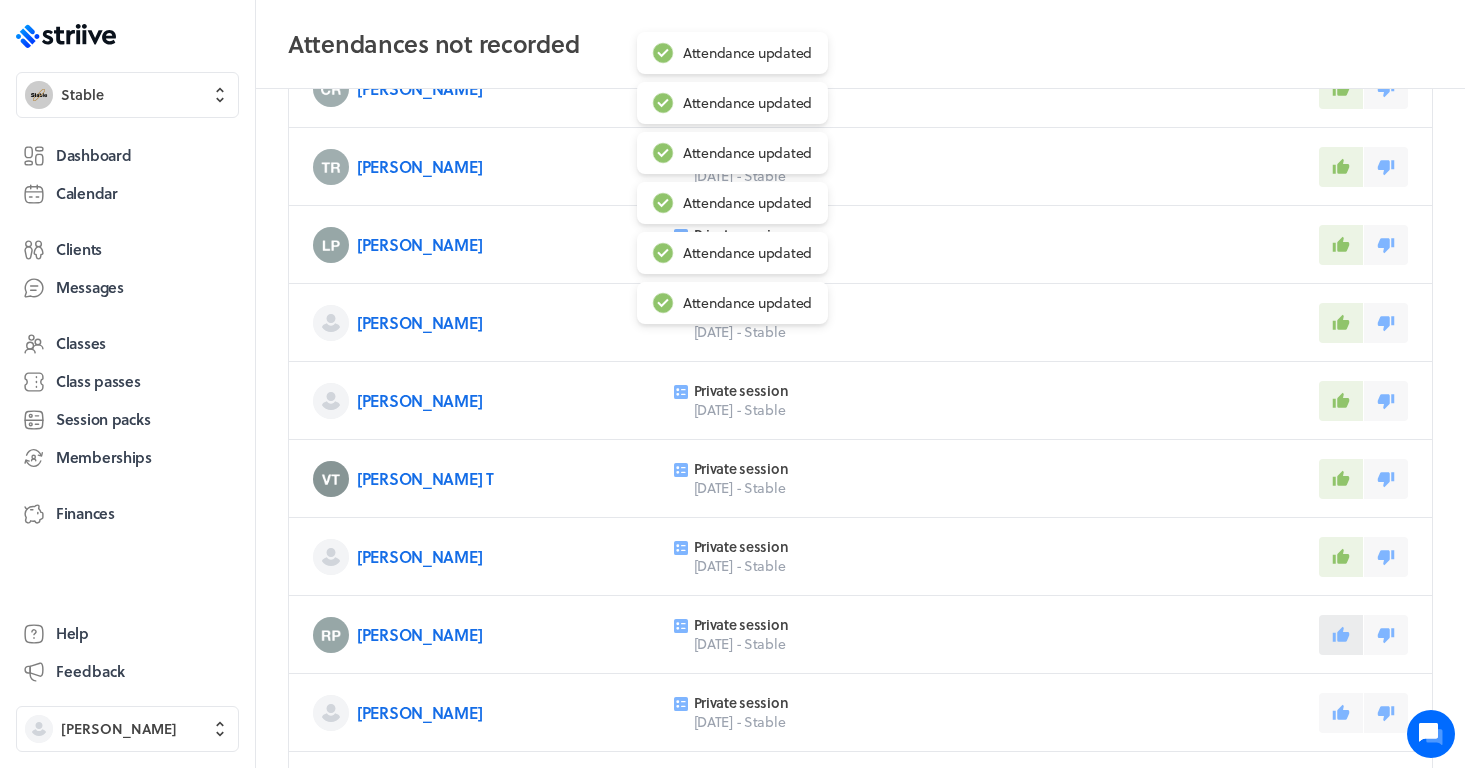 click at bounding box center [1341, 635] 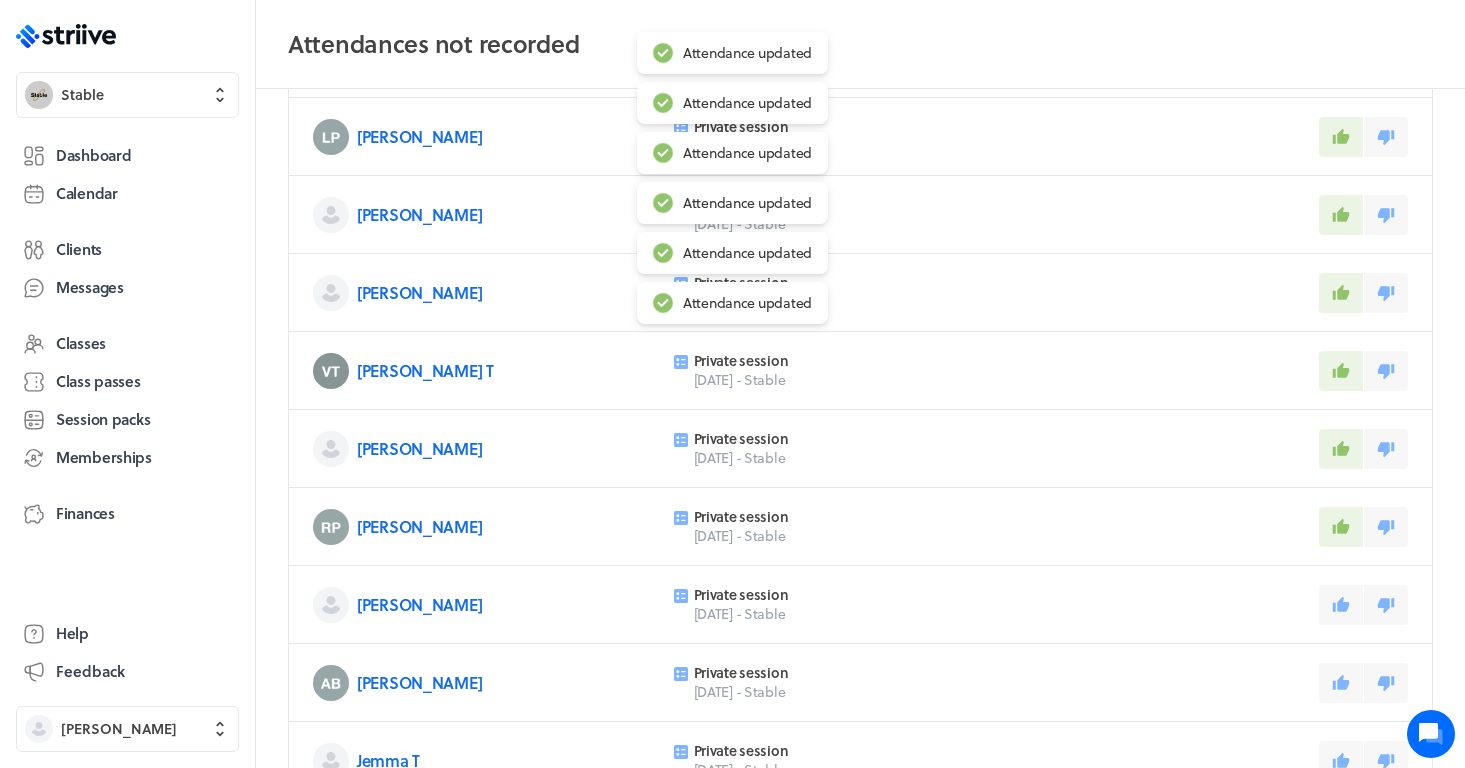 scroll, scrollTop: 334, scrollLeft: 0, axis: vertical 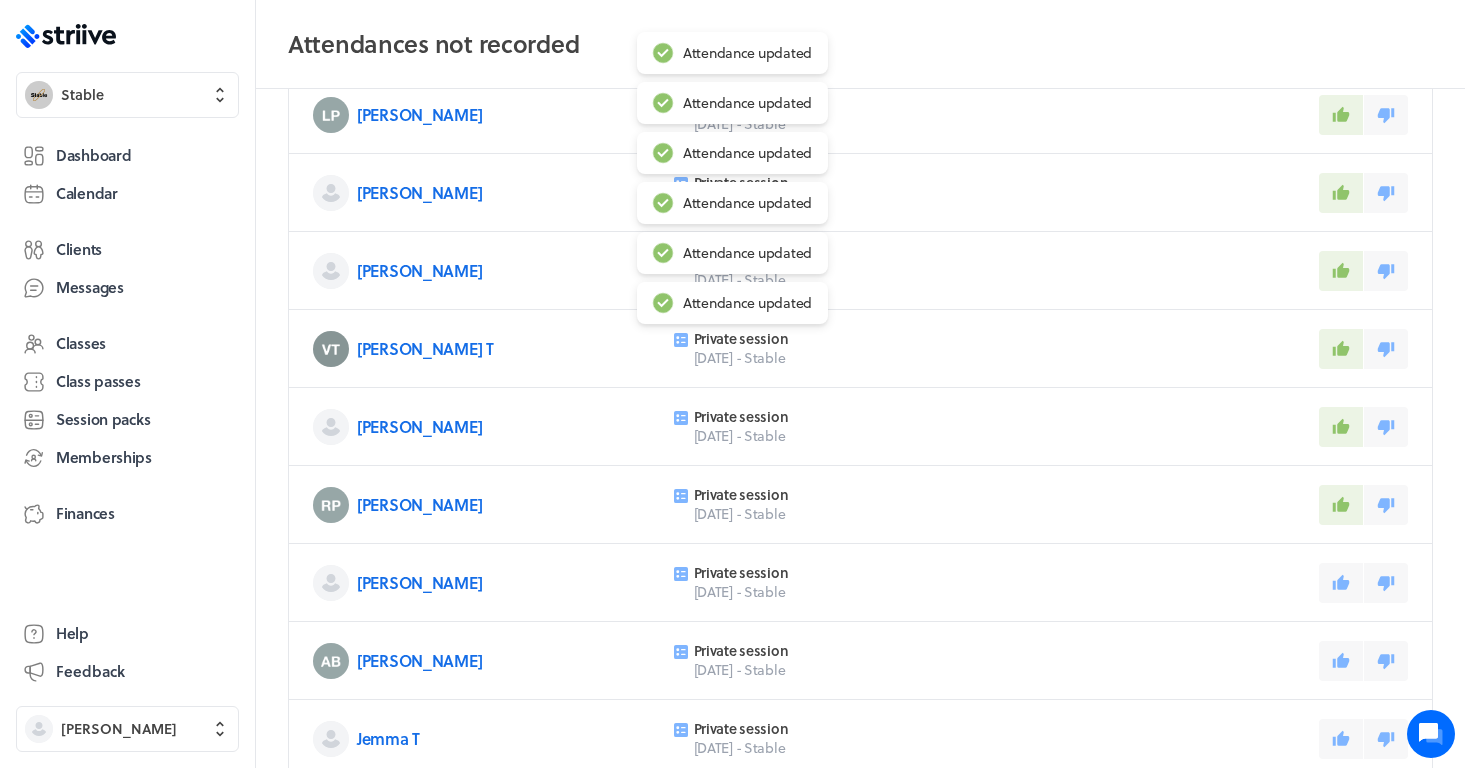 click on "[PERSON_NAME] Private session [DATE] - Stable" at bounding box center (860, 583) 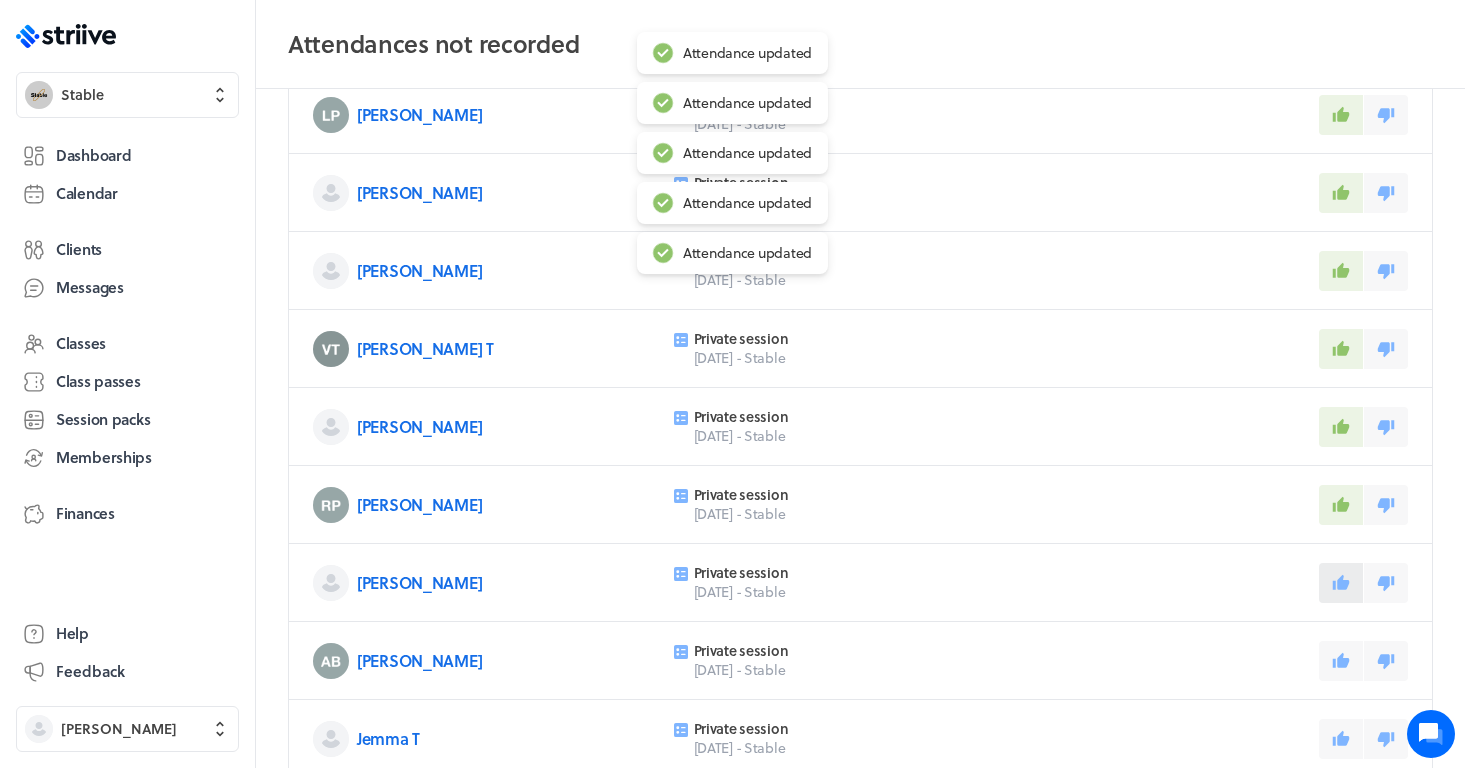 click 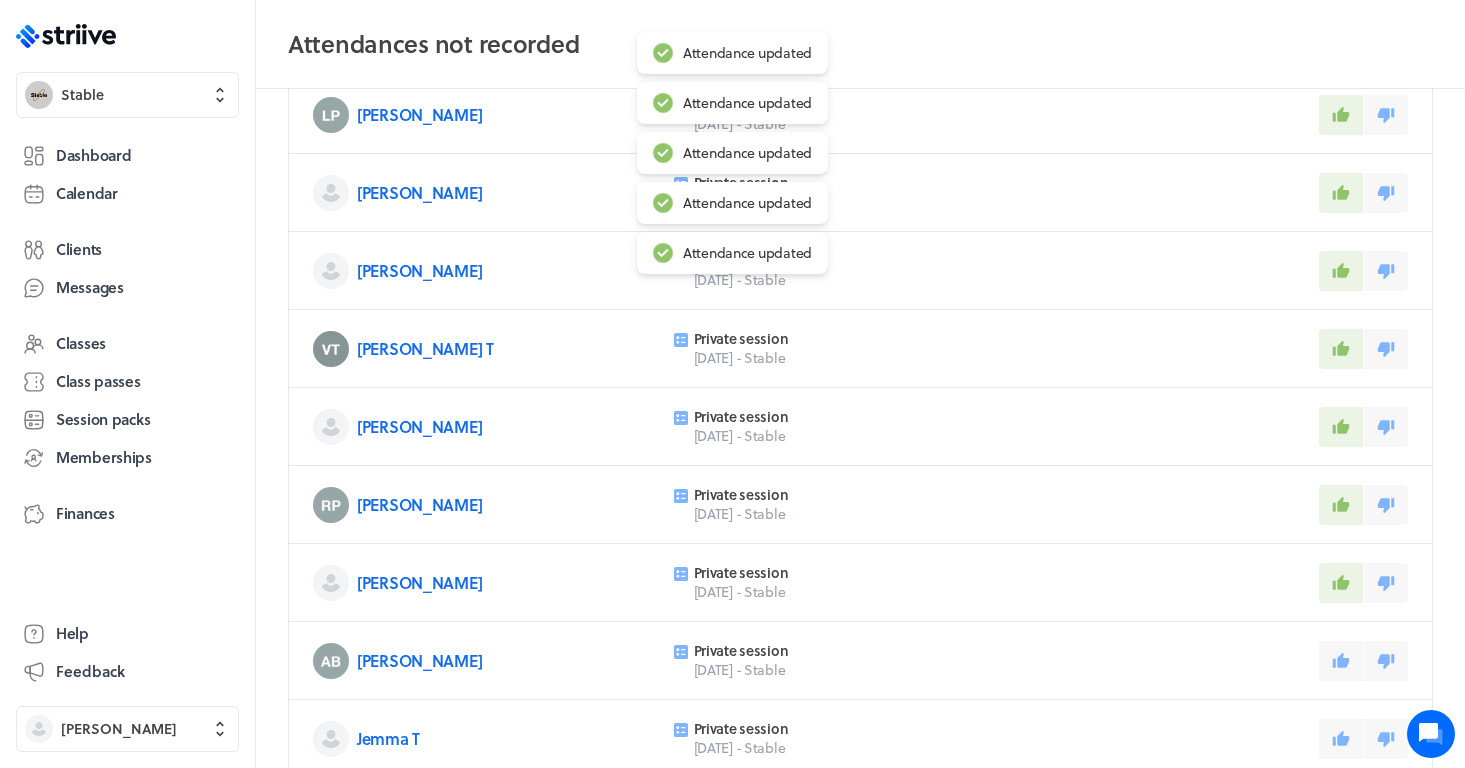 click on "[PERSON_NAME] Private session [DATE] - Stable" at bounding box center (860, 661) 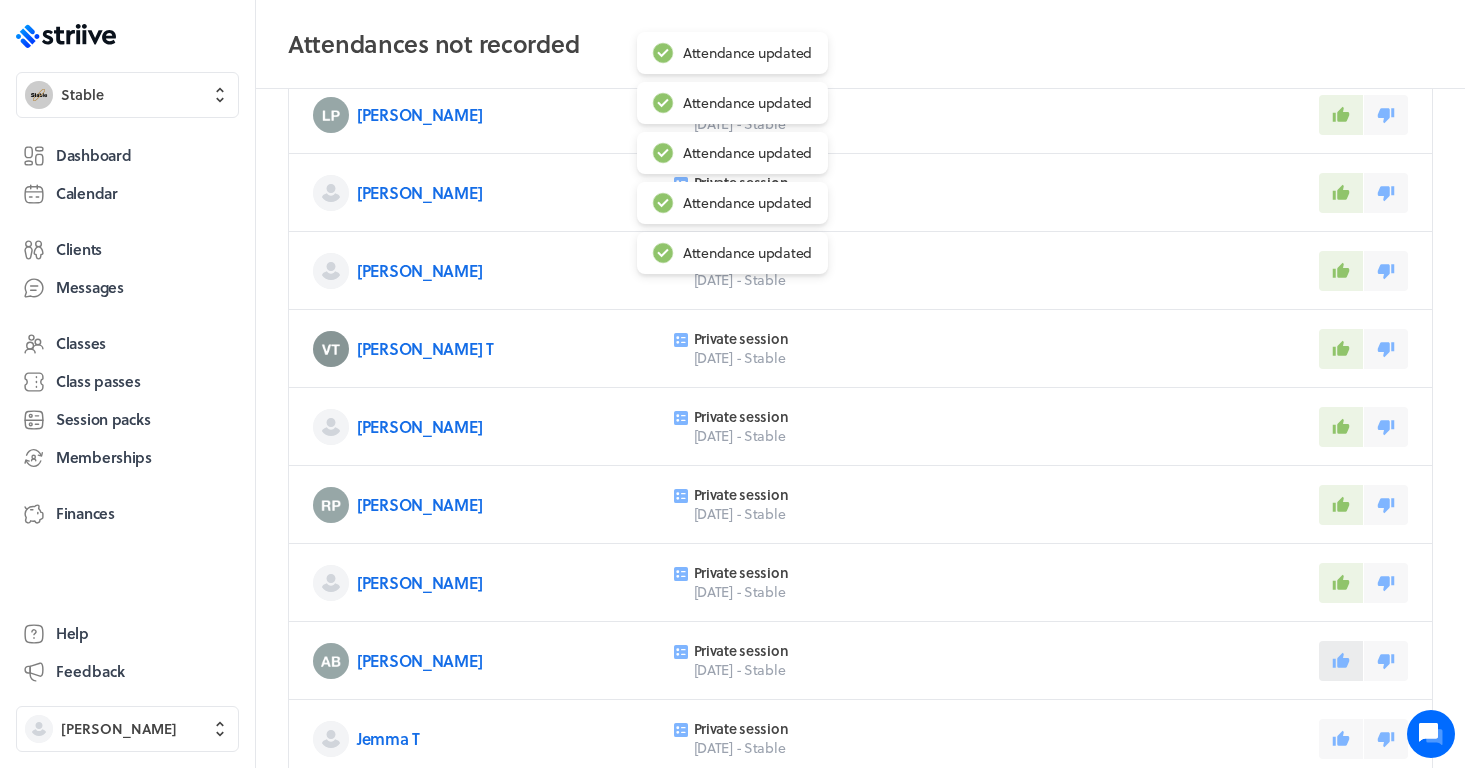 click at bounding box center [1341, 661] 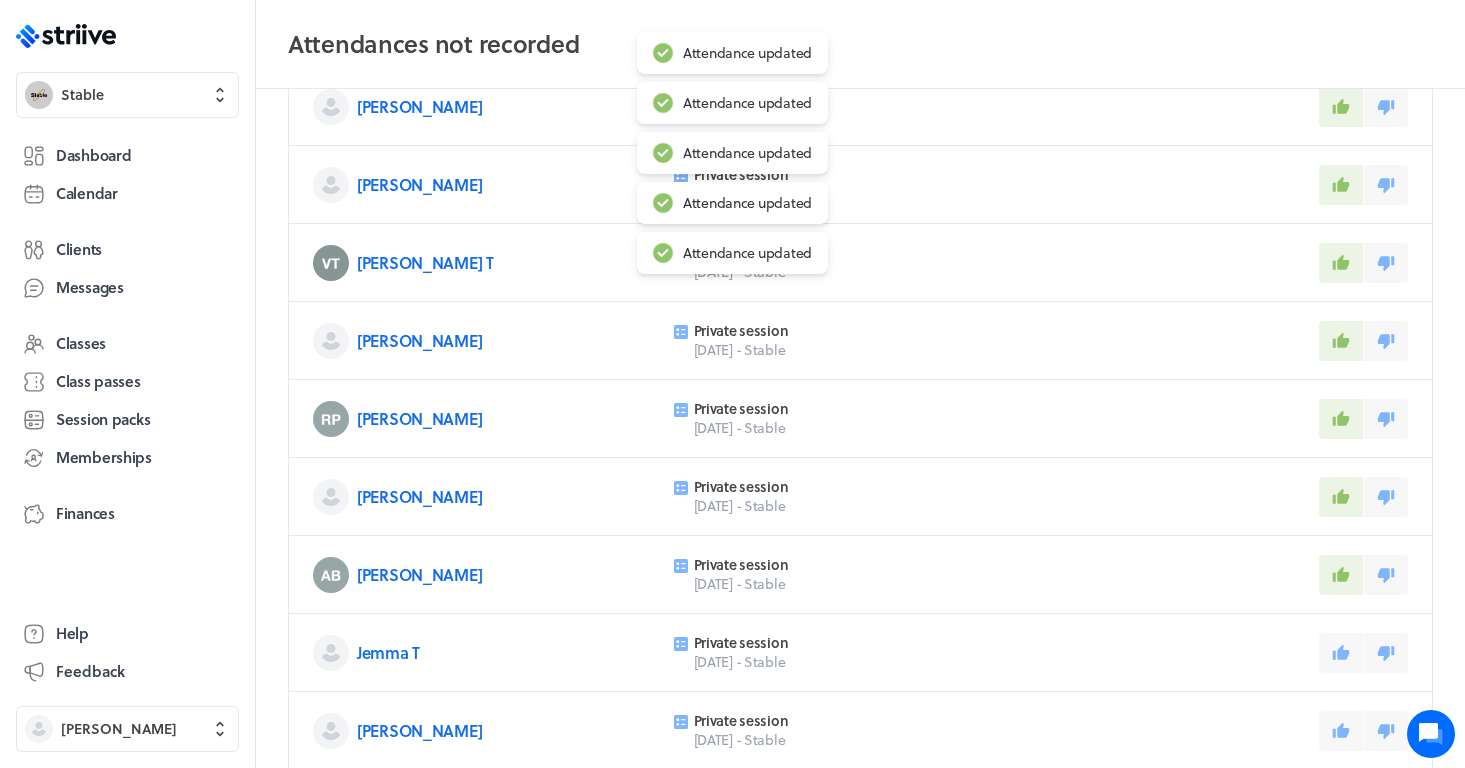 scroll, scrollTop: 446, scrollLeft: 0, axis: vertical 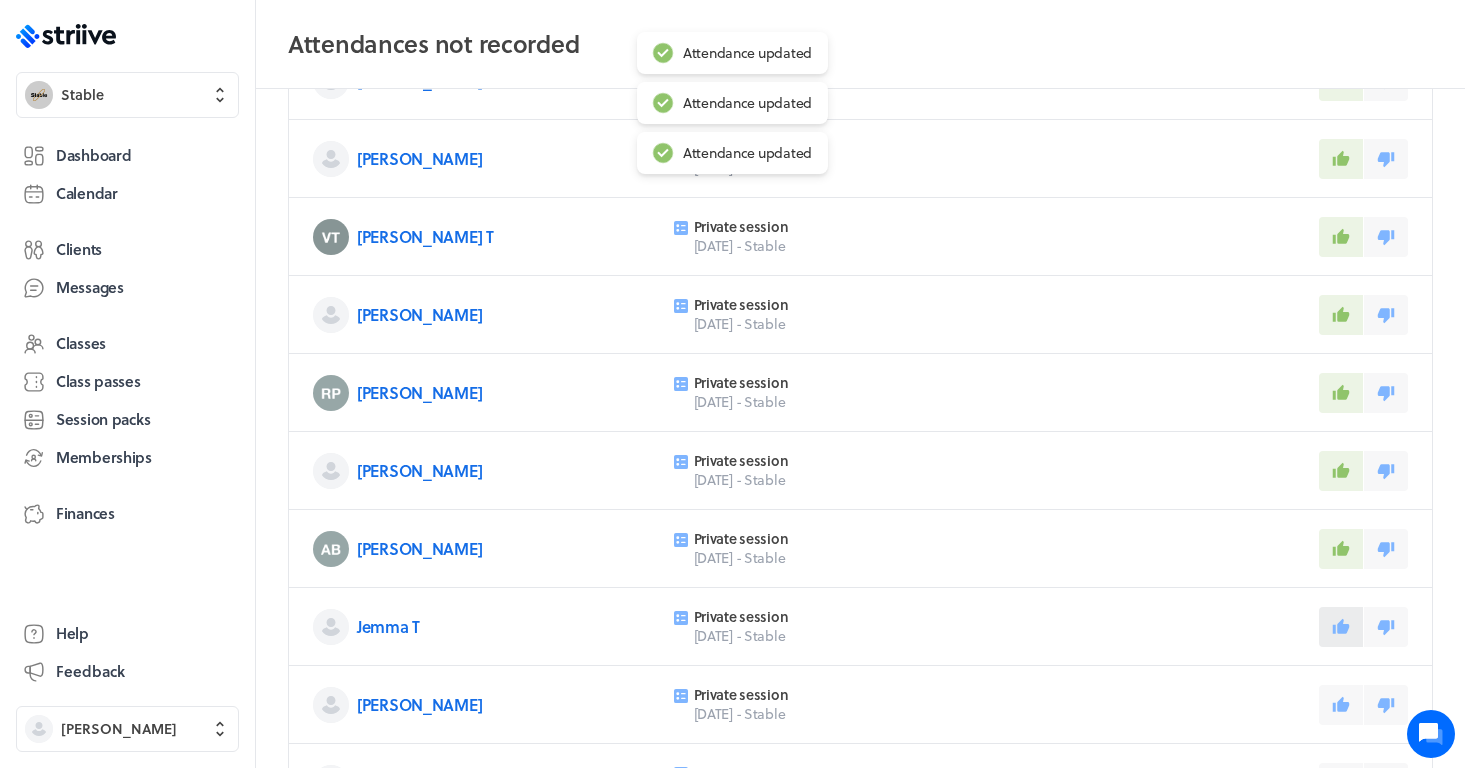click at bounding box center [1341, 627] 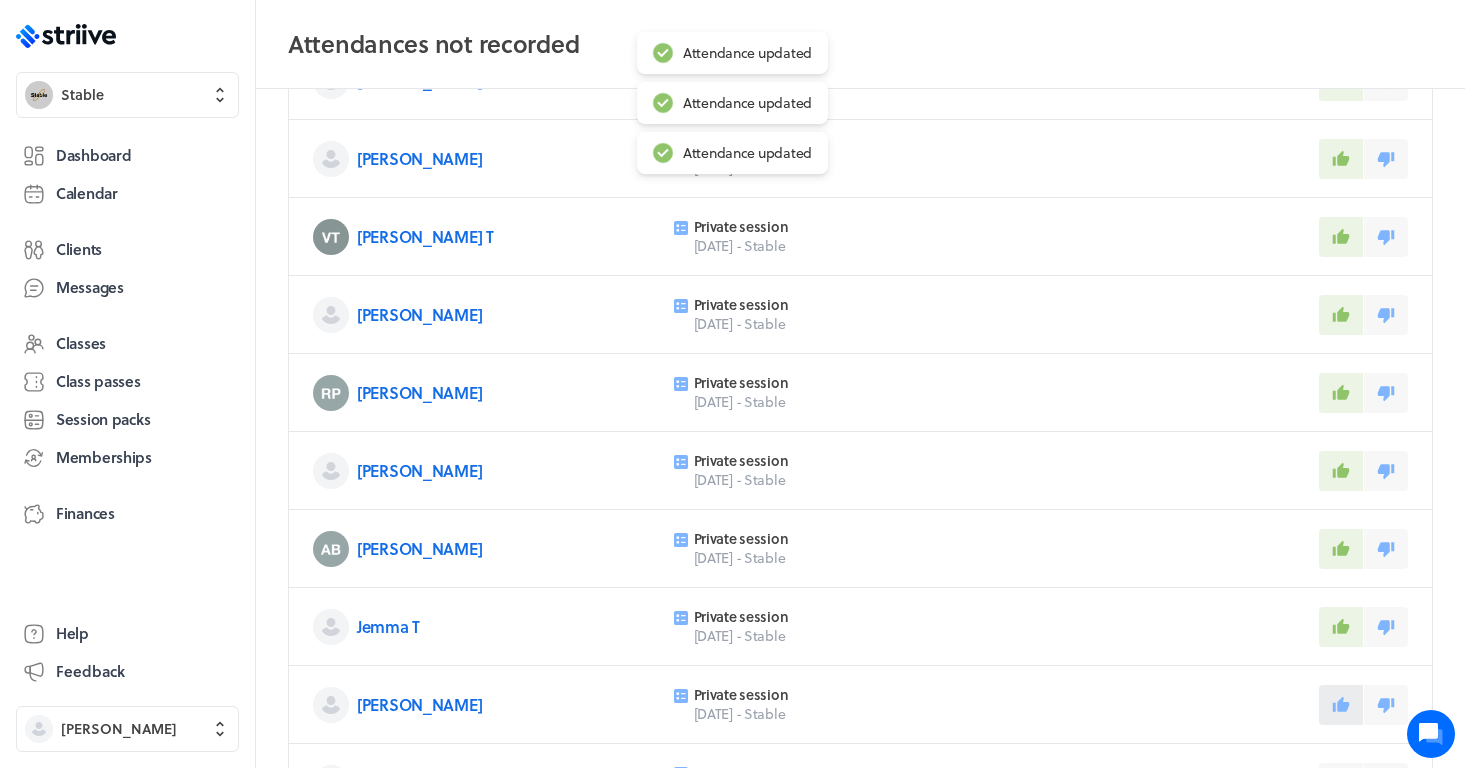 click 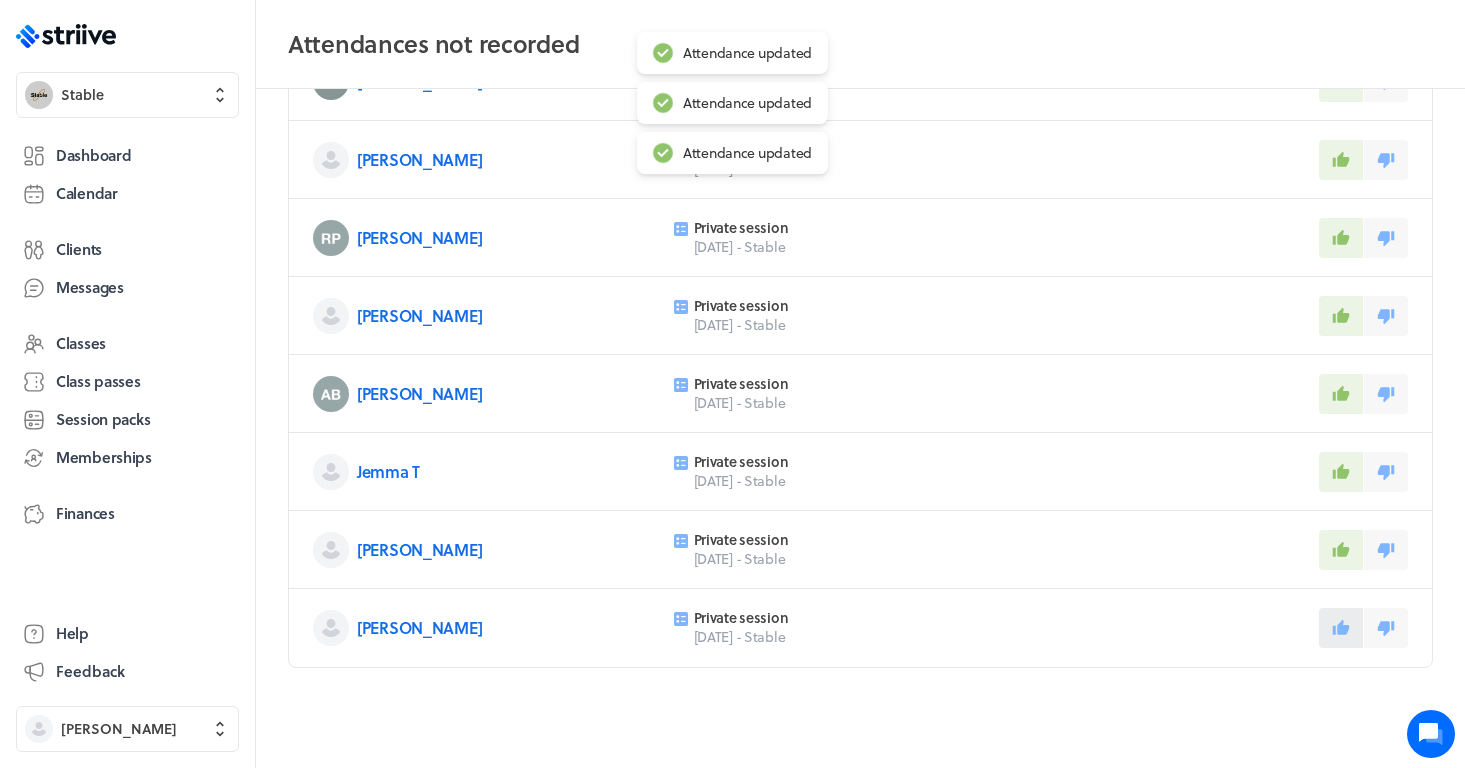 scroll, scrollTop: 601, scrollLeft: 0, axis: vertical 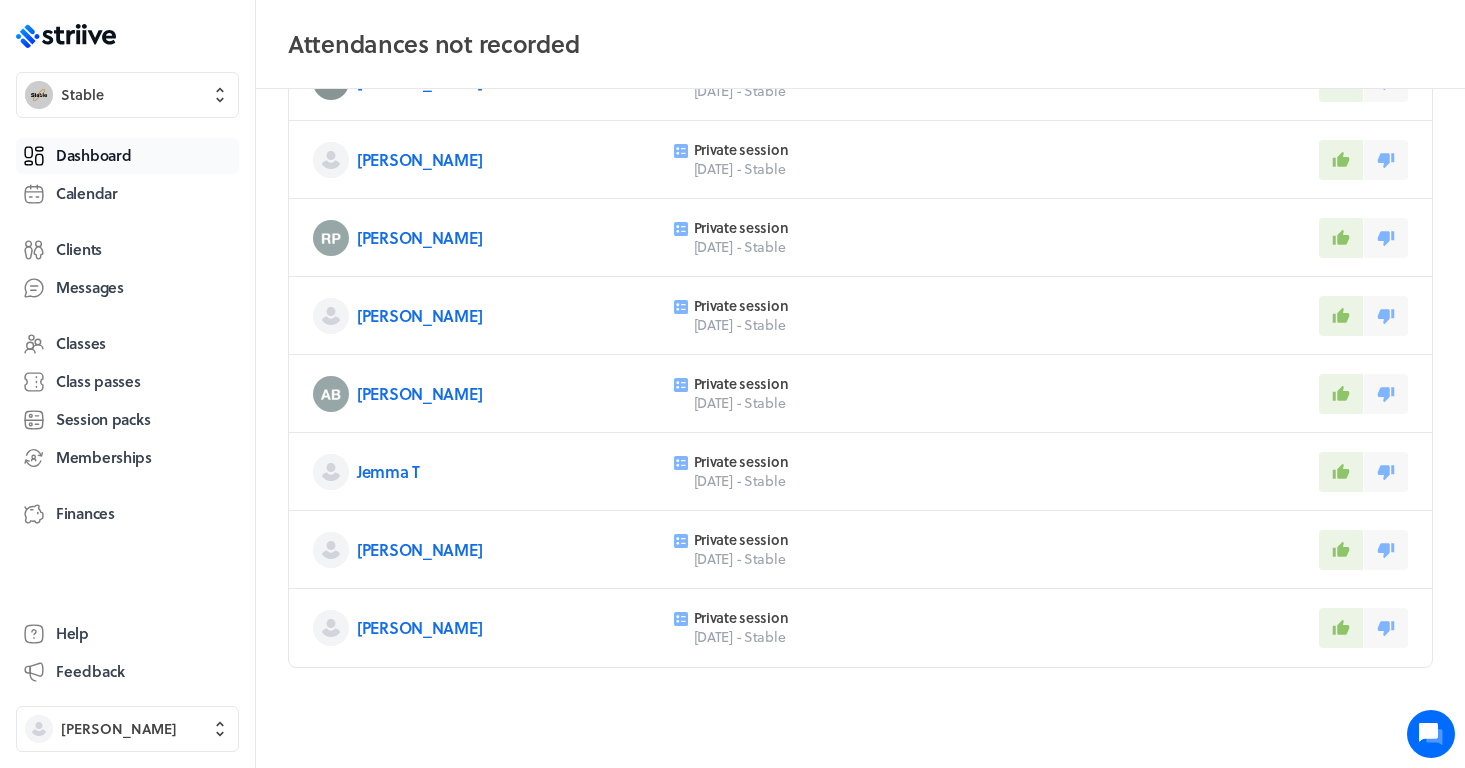 click on "Dashboard" at bounding box center (93, 155) 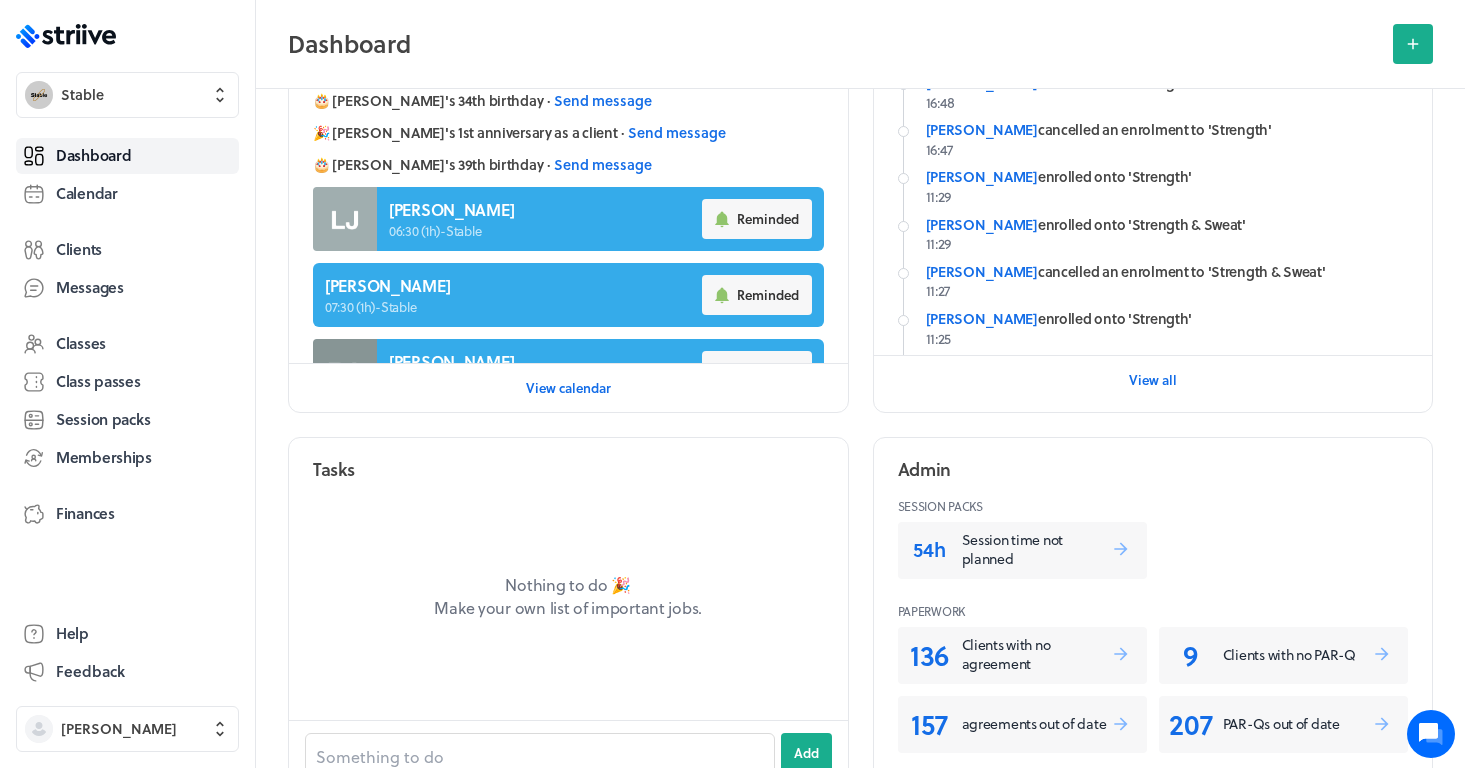 scroll, scrollTop: 389, scrollLeft: 0, axis: vertical 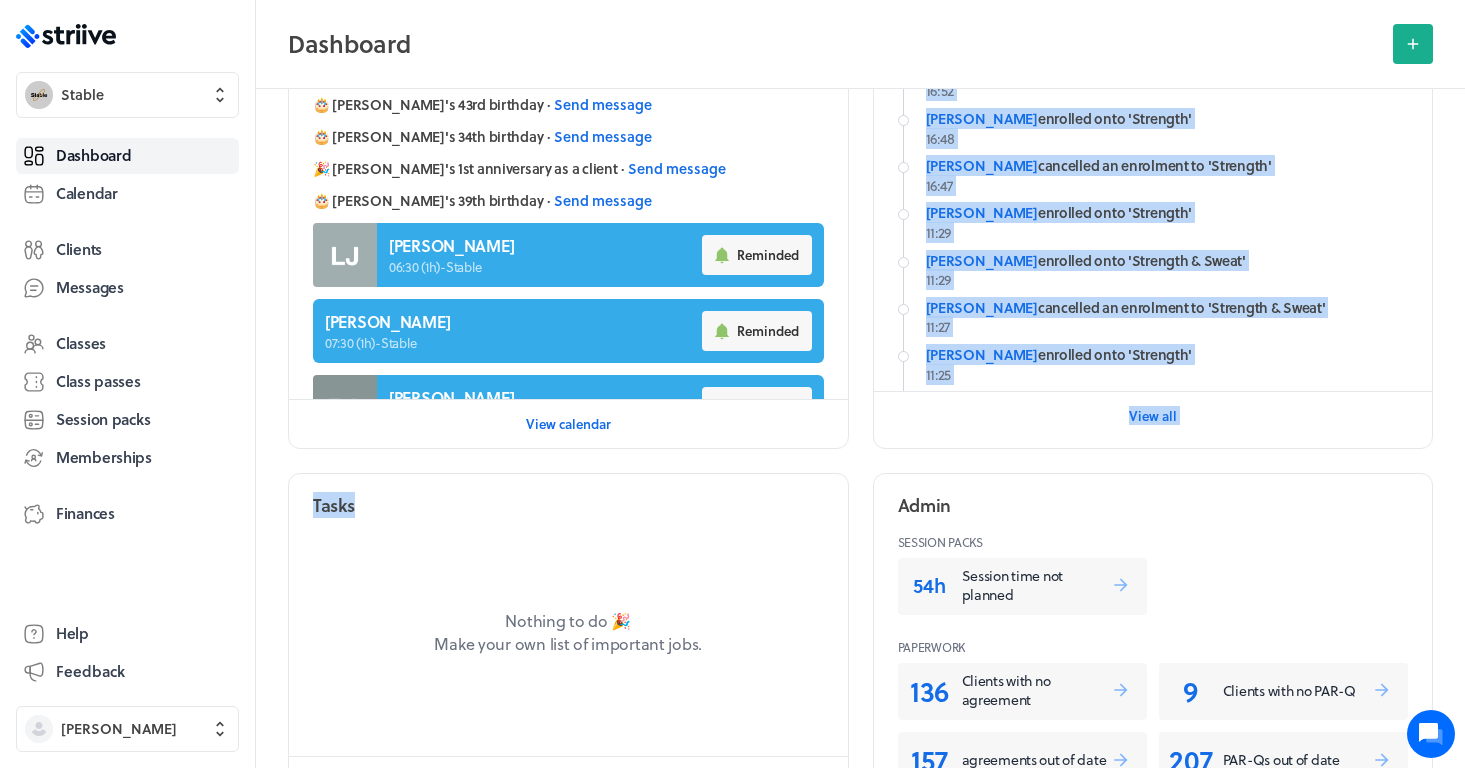 drag, startPoint x: 372, startPoint y: 507, endPoint x: 309, endPoint y: 435, distance: 95.67131 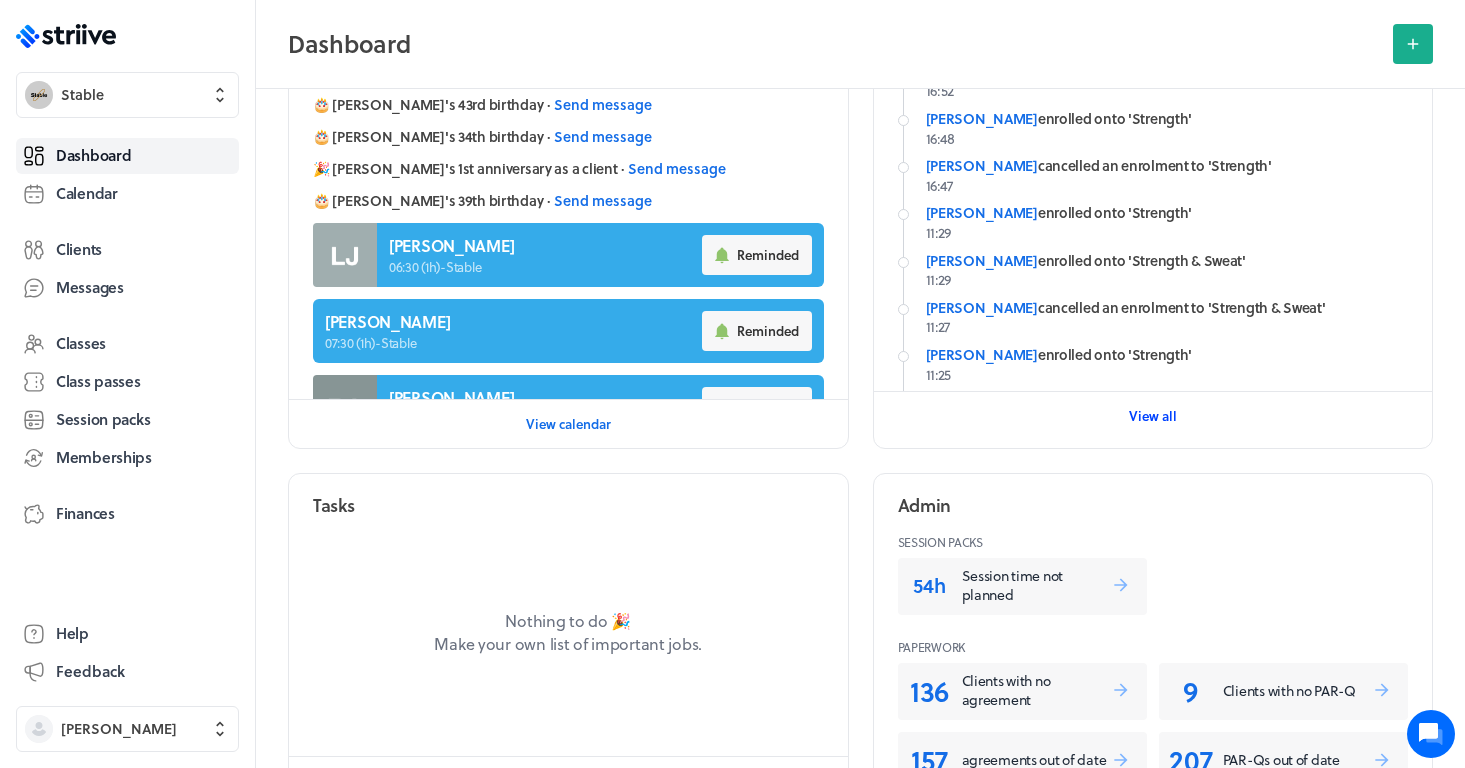 click on "View all" at bounding box center (1153, 416) 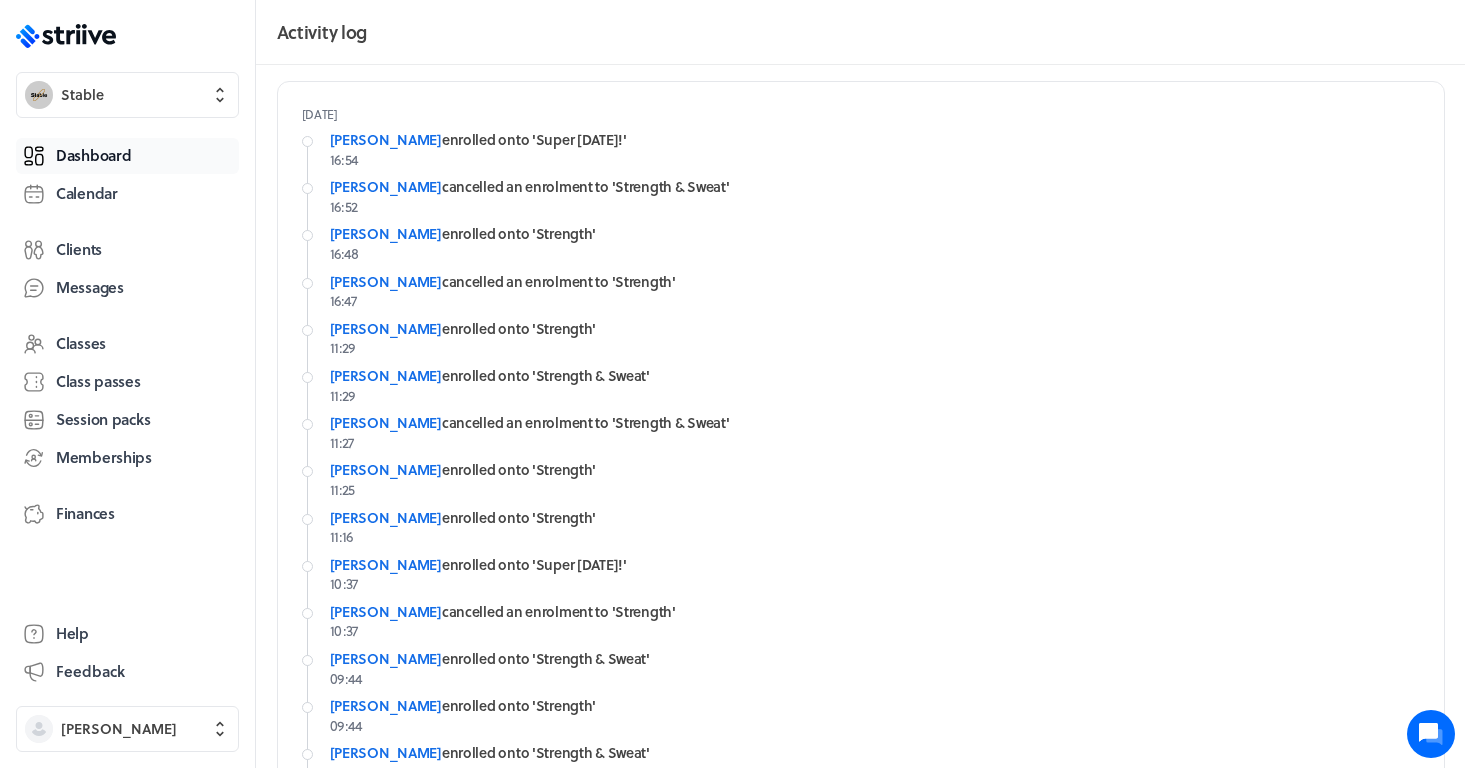 click on "Dashboard" at bounding box center (93, 155) 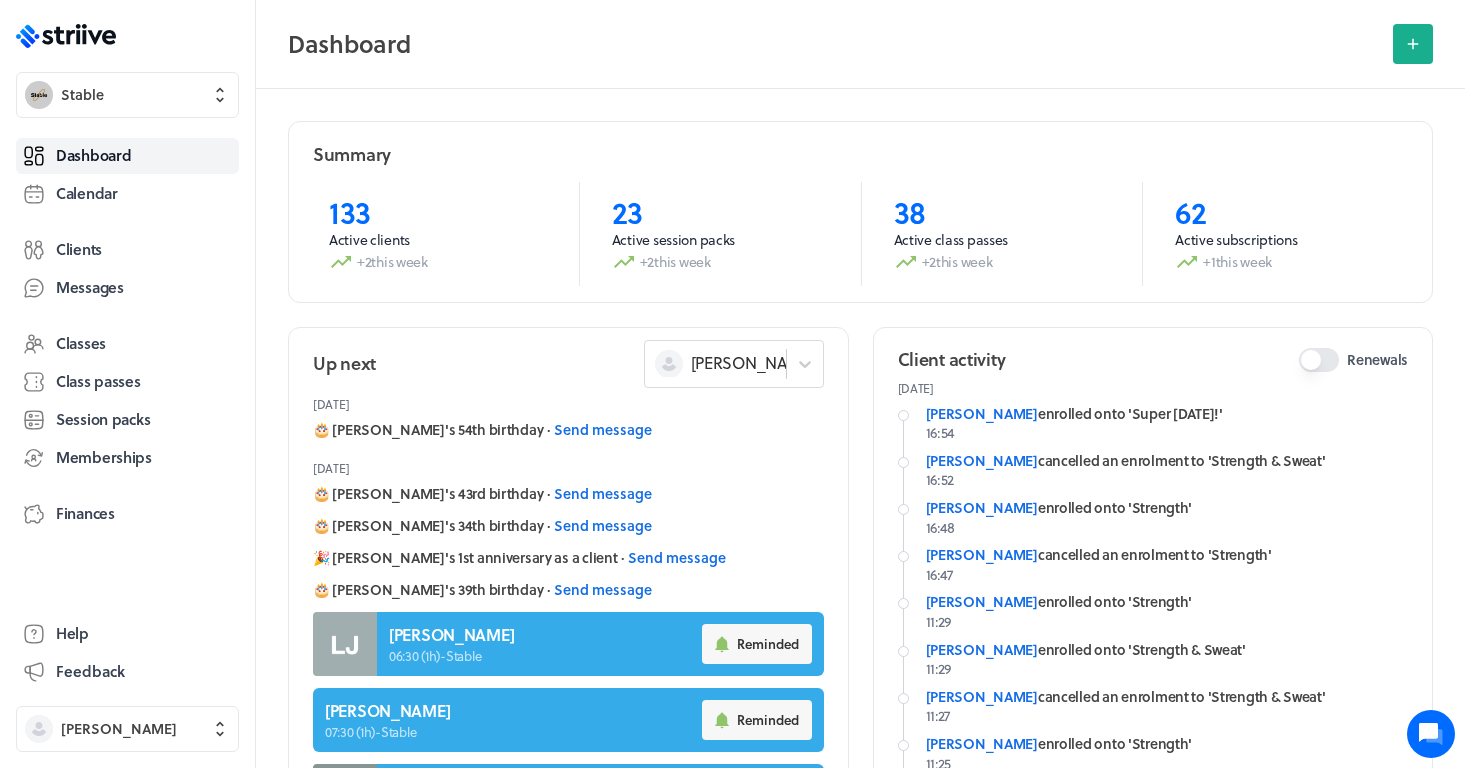 drag, startPoint x: 291, startPoint y: 96, endPoint x: 296, endPoint y: 148, distance: 52.23983 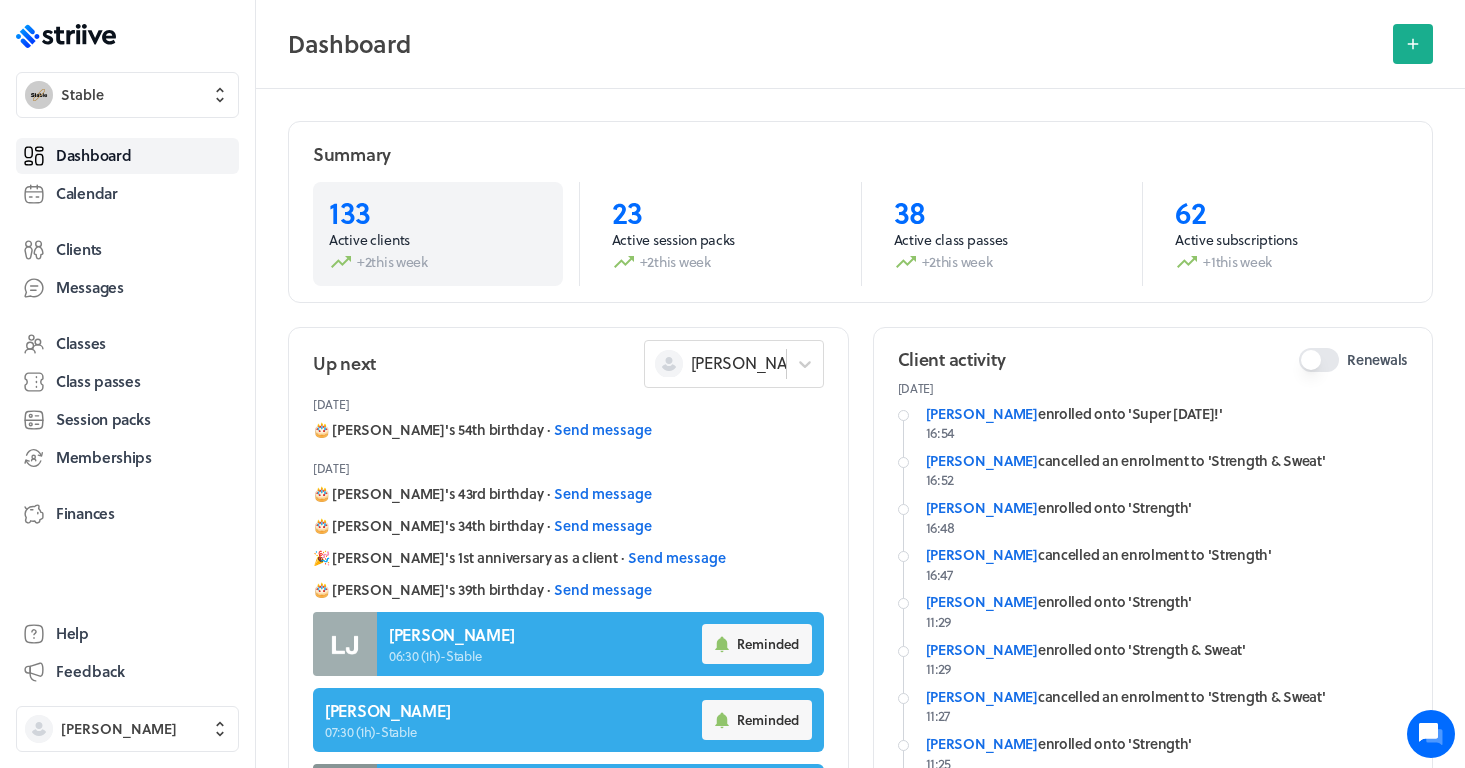 drag, startPoint x: 296, startPoint y: 148, endPoint x: 486, endPoint y: 281, distance: 231.92456 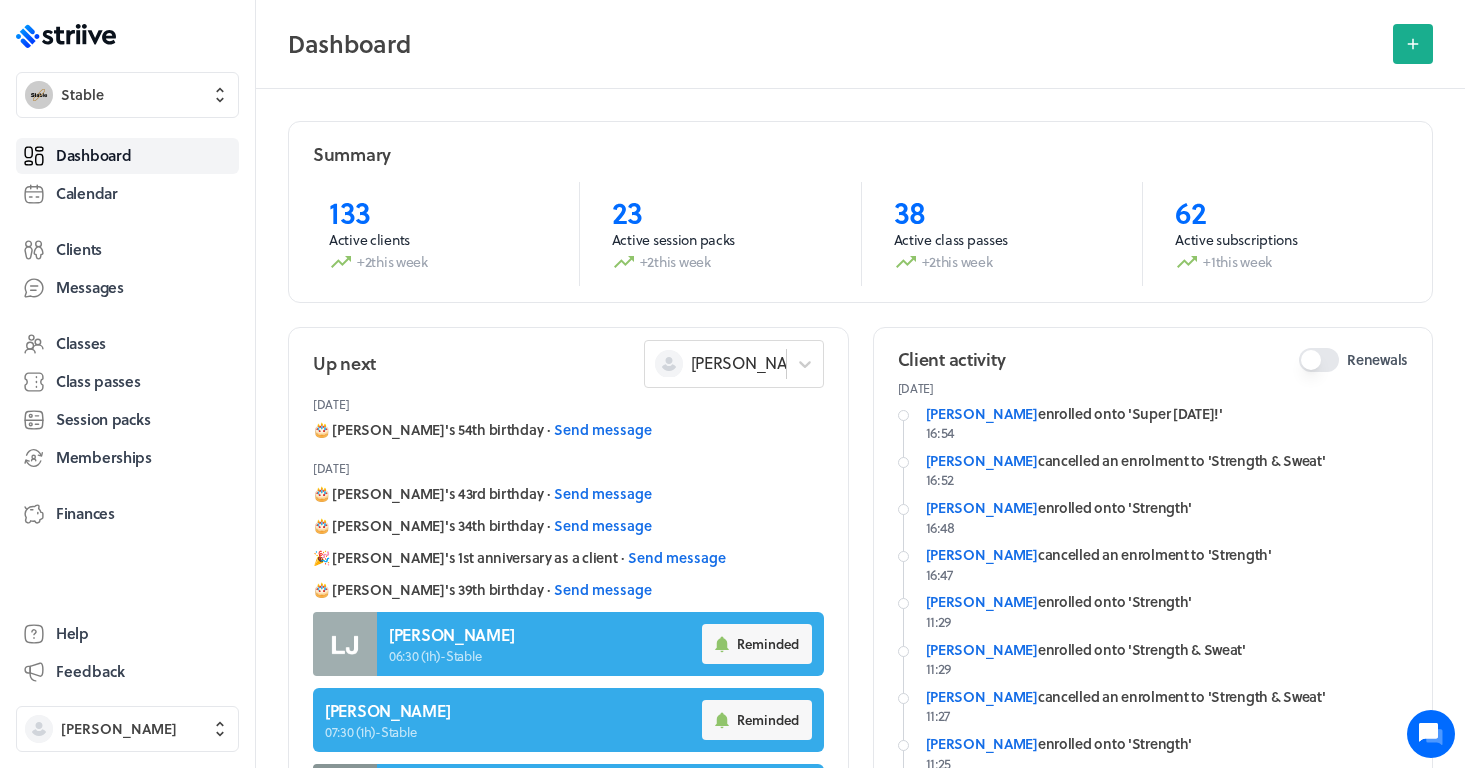 click on "Summary 133 Active clients +2  this week 23 Active session packs +2  this week 38 Active class passes +2  this week 62 Active subscriptions +1  this week Up next [PERSON_NAME] [DATE] 🎂 [PERSON_NAME]'s 54th birthday · Send message [DATE] 🎂 [PERSON_NAME]'s 43rd birthday · Send message 🎂 [PERSON_NAME]'s 34th birthday · Send message 🎉 [PERSON_NAME]'s 1st anniversary as a client · Send message 🎂 [PERSON_NAME]'s 39th birthday · Send message [PERSON_NAME] 06:30 (1h)  -  Stable Reminded [PERSON_NAME] 07:30 (1h)  -  Stable Reminded [PERSON_NAME] 08:30 (1h)  -  Stable Reminded [PERSON_NAME] 09:30 (1h)  -  Stable Reminded [PERSON_NAME] 10:30 (1h)  -  Stable Reminded [PERSON_NAME] 11:30 (1h)  -  Stable Reminded End of session pack Cat Wing 13:00 (1h)  -  Stable Reminded [DATE] 🎂 [PERSON_NAME]'s 33rd birthday · Send message 🎉 [PERSON_NAME]'s 2nd anniversary as a client · Send message 🎂 [PERSON_NAME]'s 28th birthday · Send message 🎉 [PERSON_NAME]'s 1st anniversary as a client · Send message 🎉 [PERSON_NAME]'s 2nd anniversary as a client · · · · ·" at bounding box center (860, 885) 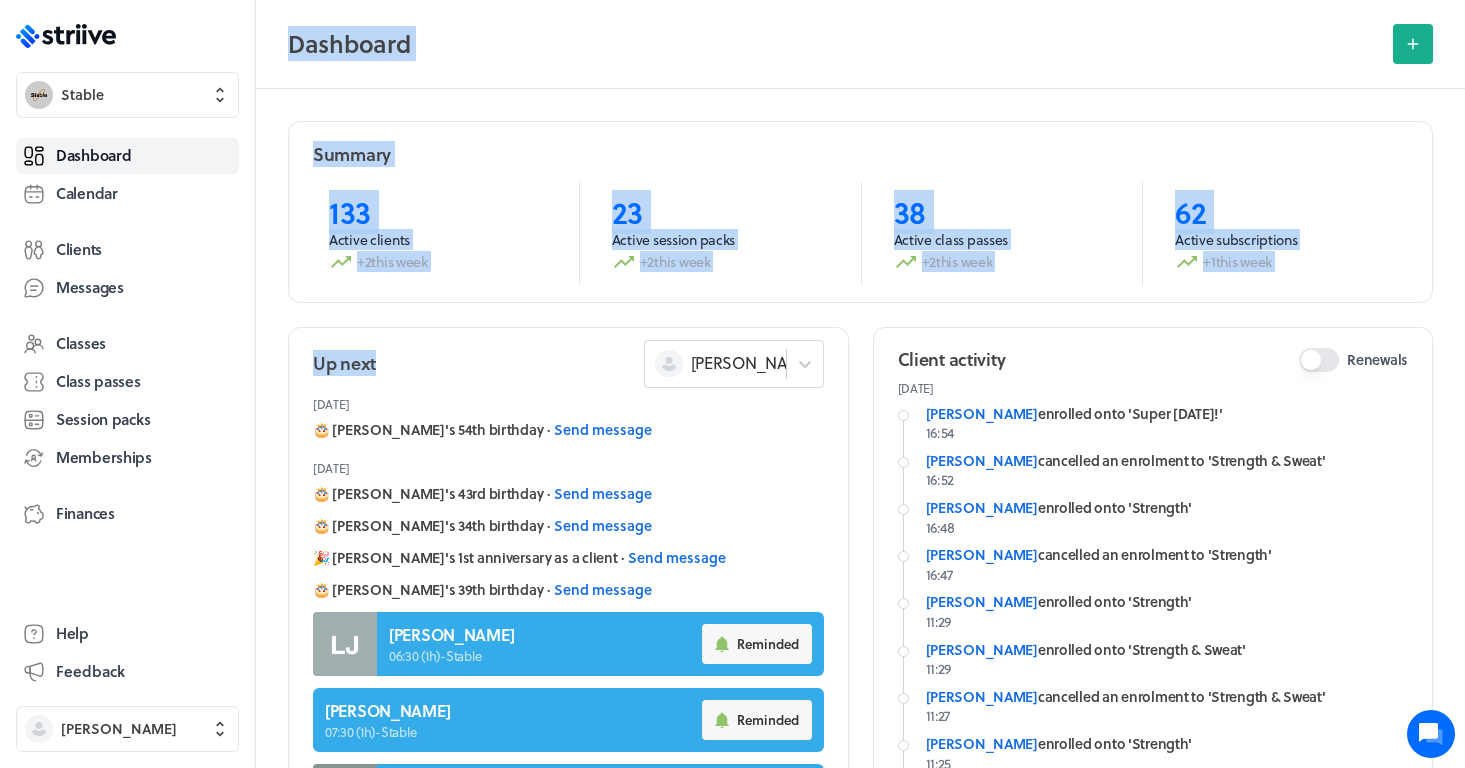drag, startPoint x: 285, startPoint y: 46, endPoint x: 577, endPoint y: 306, distance: 390.97827 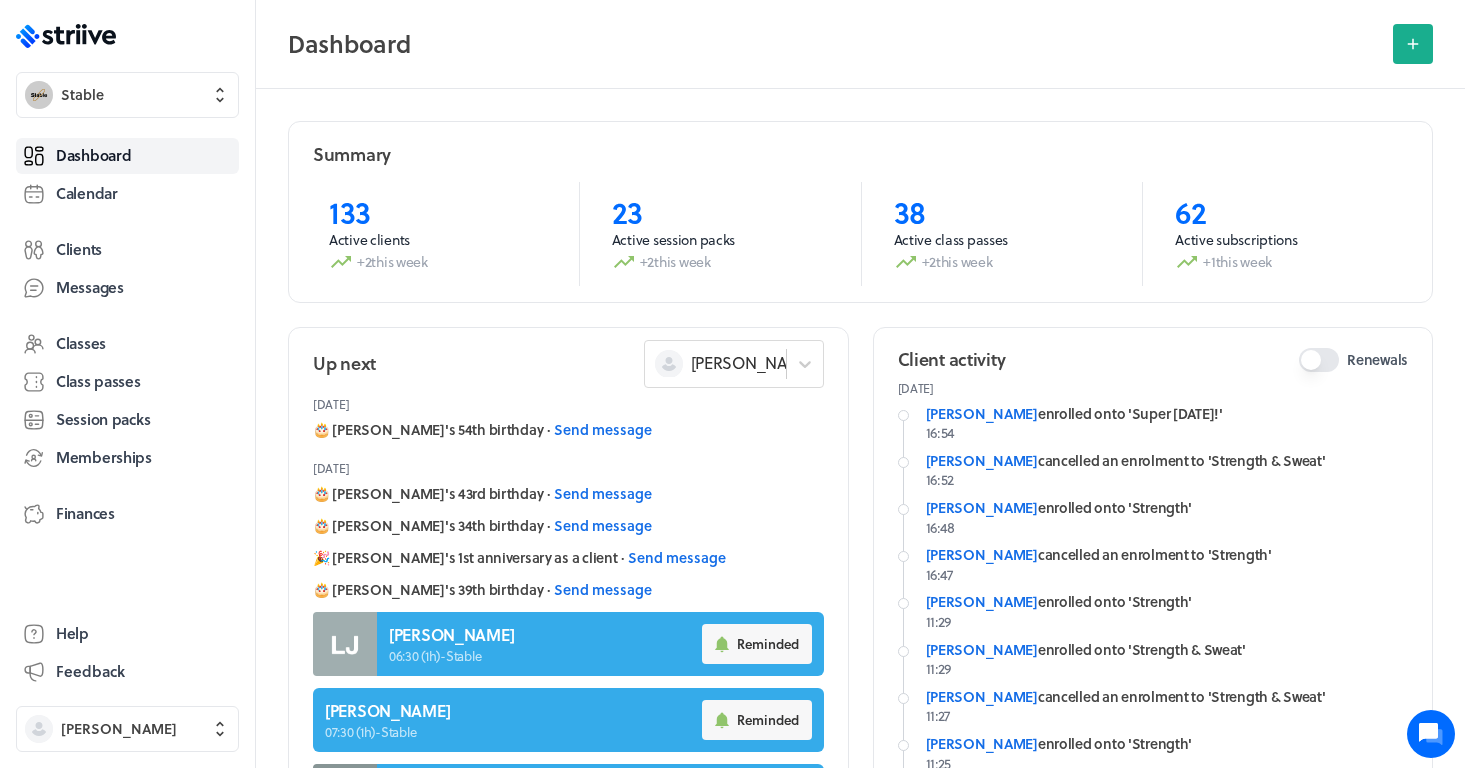 click on "Up next [PERSON_NAME] [DATE] 🎂 [PERSON_NAME]'s 54th birthday · Send message [DATE] 🎂 [PERSON_NAME]'s 43rd birthday · Send message 🎂 [PERSON_NAME]'s 34th birthday · Send message 🎉 [PERSON_NAME]'s 1st anniversary as a client · Send message 🎂 [PERSON_NAME]'s 39th birthday · Send message [PERSON_NAME] 06:30 (1h)  -  Stable Reminded [PERSON_NAME] 07:30 (1h)  -  Stable Reminded [PERSON_NAME] 08:30 (1h)  -  Stable Reminded [PERSON_NAME] 09:30 (1h)  -  Stable Reminded [PERSON_NAME] 10:30 (1h)  -  Stable Reminded [PERSON_NAME] 11:30 (1h)  -  Stable Reminded End of session pack Cat Wing 13:00 (1h)  -  Stable Reminded [DATE] 🎂 [PERSON_NAME]'s 33rd birthday · Send message 🎉 [PERSON_NAME]'s 2nd anniversary as a client · Send message 🎂 [PERSON_NAME]'s 28th birthday · Send message 🎉 [PERSON_NAME]'s 1st anniversary as a client · Send message 🎉 [PERSON_NAME]'s 2nd anniversary as a client · Send message 🎉 [PERSON_NAME]'s 2nd anniversary as a client · Send message [DATE] 🎉 [PERSON_NAME]'s 2nd anniversary as a client · Send message · Send message · ·" at bounding box center [568, 582] 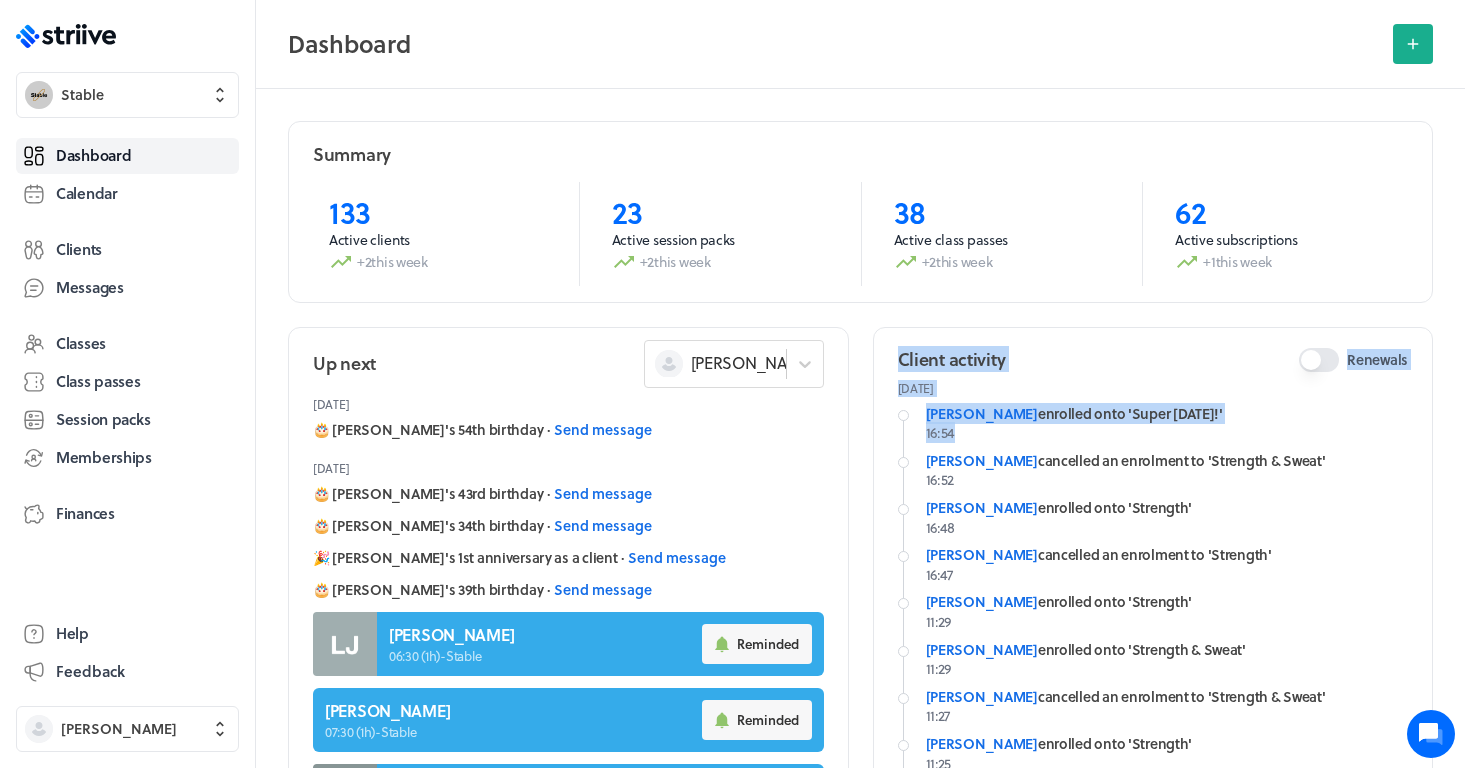 drag, startPoint x: 1249, startPoint y: 433, endPoint x: 884, endPoint y: 309, distance: 385.488 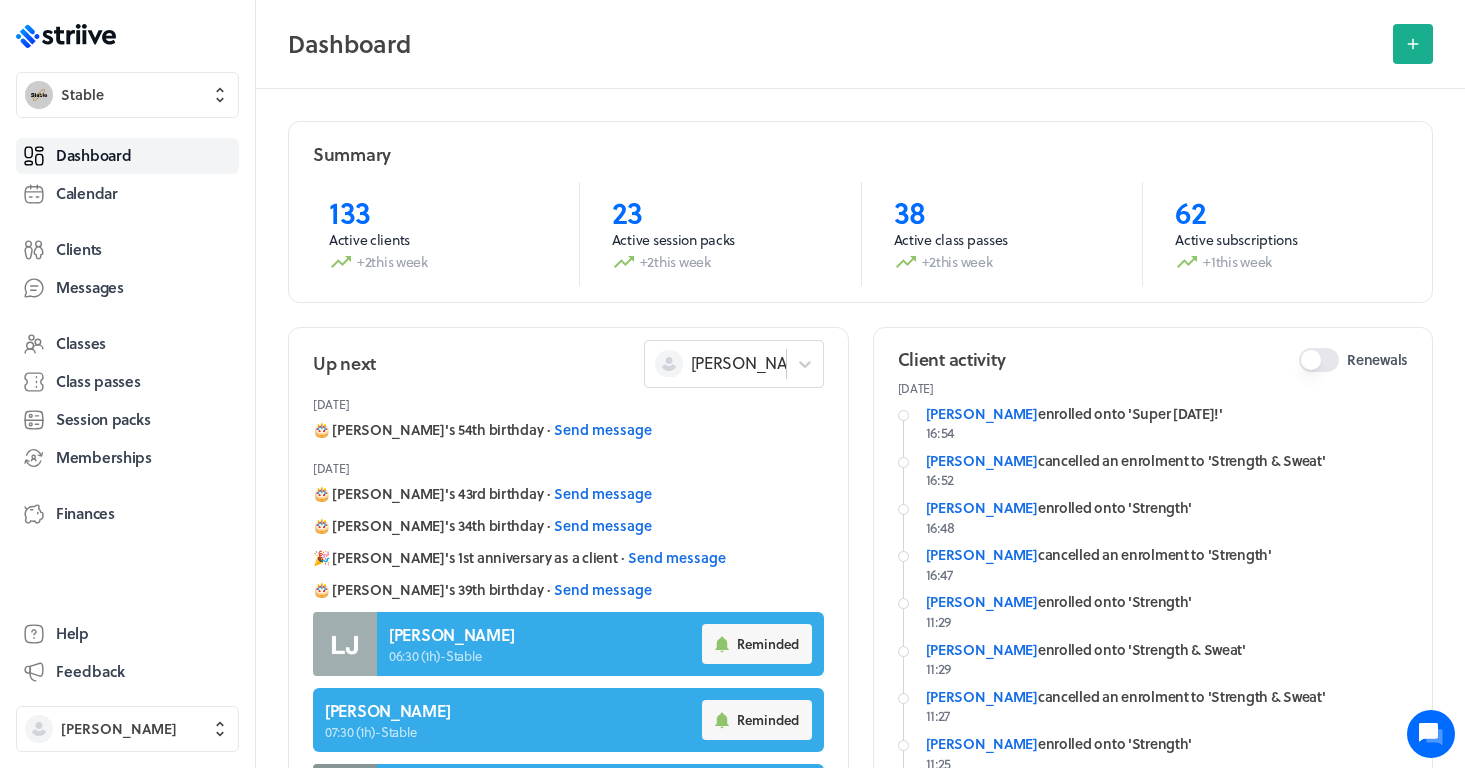 click on "Summary 133 Active clients +2  this week 23 Active session packs +2  this week 38 Active class passes +2  this week 62 Active subscriptions +1  this week Up next [PERSON_NAME] [DATE] 🎂 [PERSON_NAME]'s 54th birthday · Send message [DATE] 🎂 [PERSON_NAME]'s 43rd birthday · Send message 🎂 [PERSON_NAME]'s 34th birthday · Send message 🎉 [PERSON_NAME]'s 1st anniversary as a client · Send message 🎂 [PERSON_NAME]'s 39th birthday · Send message [PERSON_NAME] 06:30 (1h)  -  Stable Reminded [PERSON_NAME] 07:30 (1h)  -  Stable Reminded [PERSON_NAME] 08:30 (1h)  -  Stable Reminded [PERSON_NAME] 09:30 (1h)  -  Stable Reminded [PERSON_NAME] 10:30 (1h)  -  Stable Reminded [PERSON_NAME] 11:30 (1h)  -  Stable Reminded End of session pack Cat Wing 13:00 (1h)  -  Stable Reminded [DATE] 🎂 [PERSON_NAME]'s 33rd birthday · Send message 🎉 [PERSON_NAME]'s 2nd anniversary as a client · Send message 🎂 [PERSON_NAME]'s 28th birthday · Send message 🎉 [PERSON_NAME]'s 1st anniversary as a client · Send message 🎉 [PERSON_NAME]'s 2nd anniversary as a client · · · · ·" at bounding box center [860, 885] 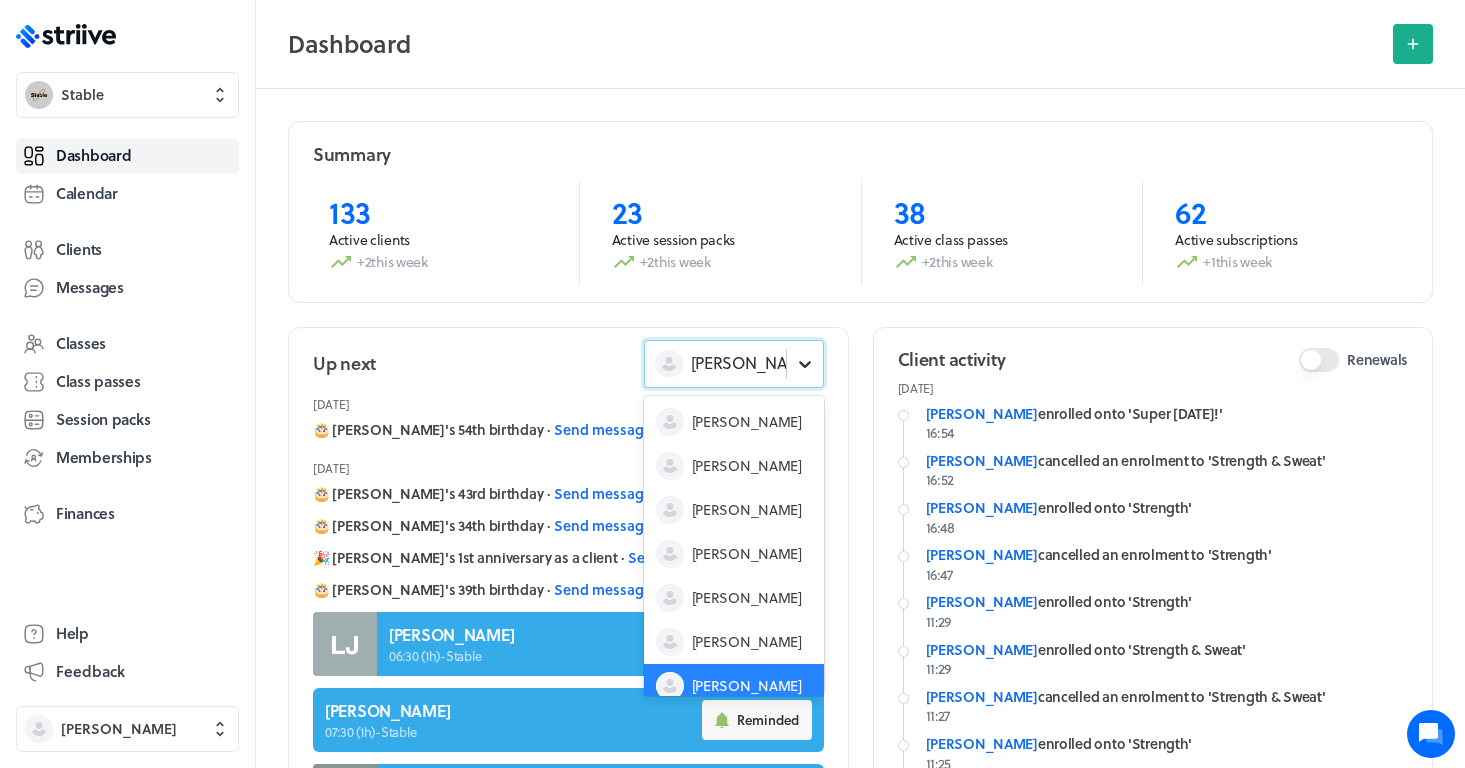 scroll, scrollTop: 16, scrollLeft: 0, axis: vertical 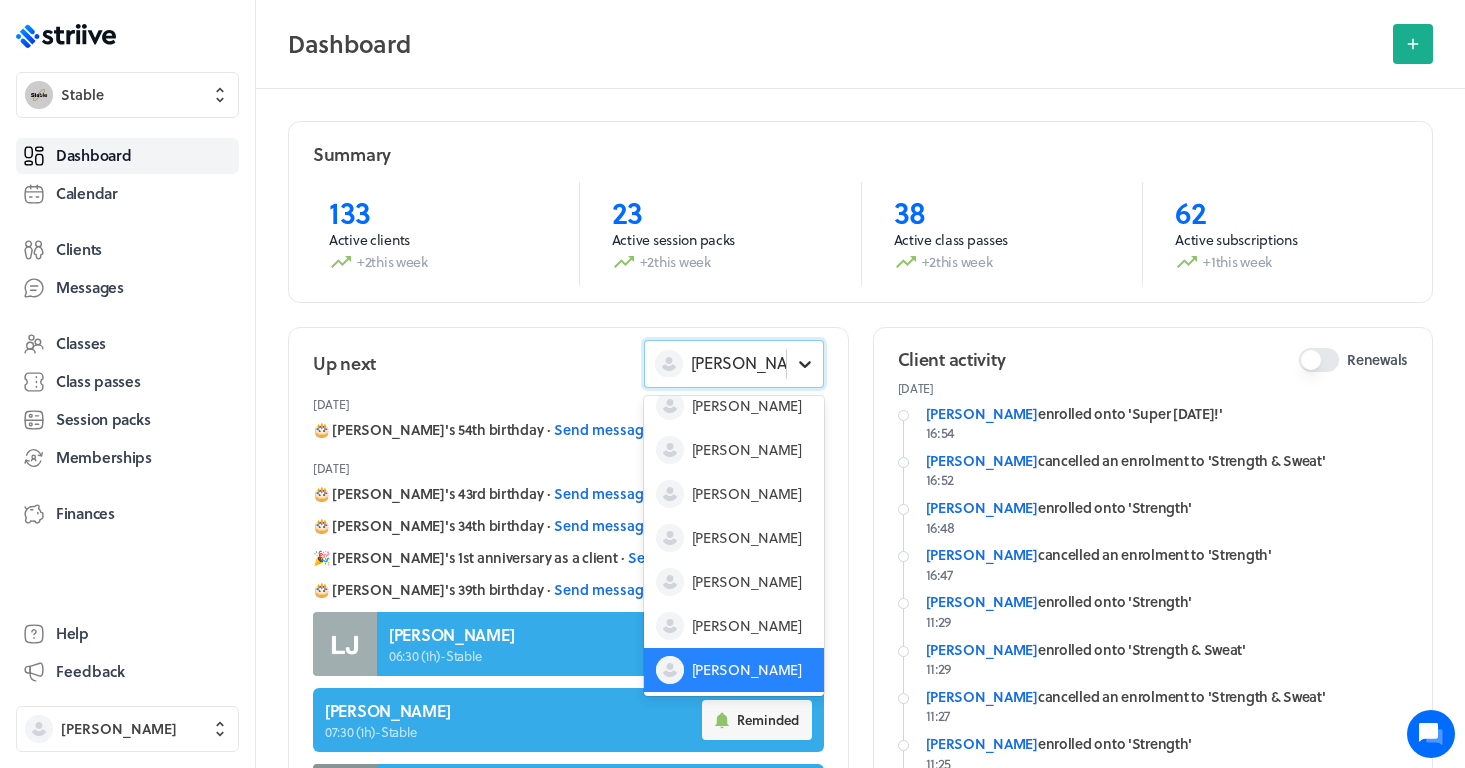 click at bounding box center (805, 364) 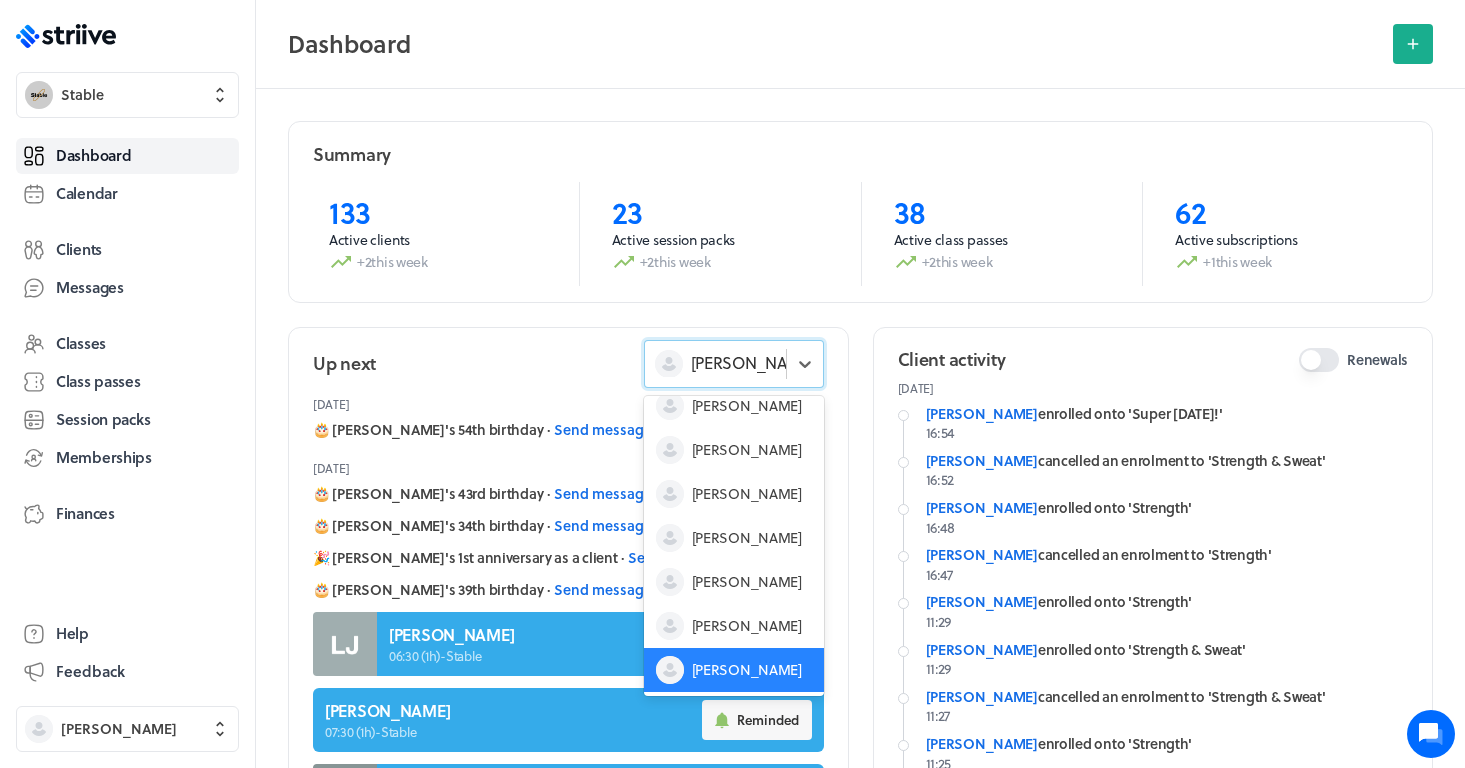 click on "Up next option [PERSON_NAME] selected, 7 of 7. 7 results available. Use Up and Down to choose options, press Enter to select the currently focused option, press Escape to exit the menu, press Tab to select the option and exit the menu. [PERSON_NAME] B [PERSON_NAME] M [PERSON_NAME] G [PERSON_NAME] W [PERSON_NAME]" at bounding box center (568, 364) 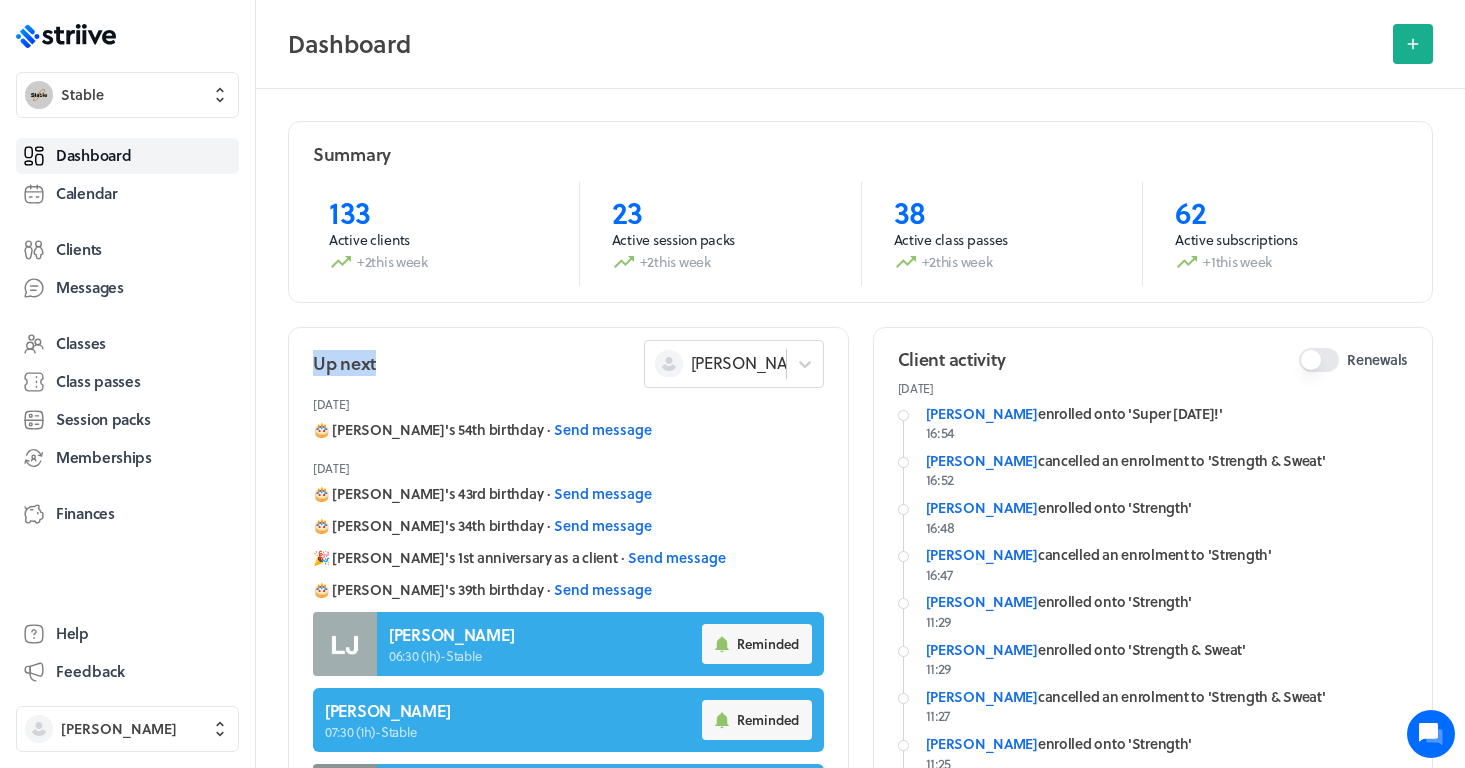 drag, startPoint x: 306, startPoint y: 358, endPoint x: 398, endPoint y: 376, distance: 93.74433 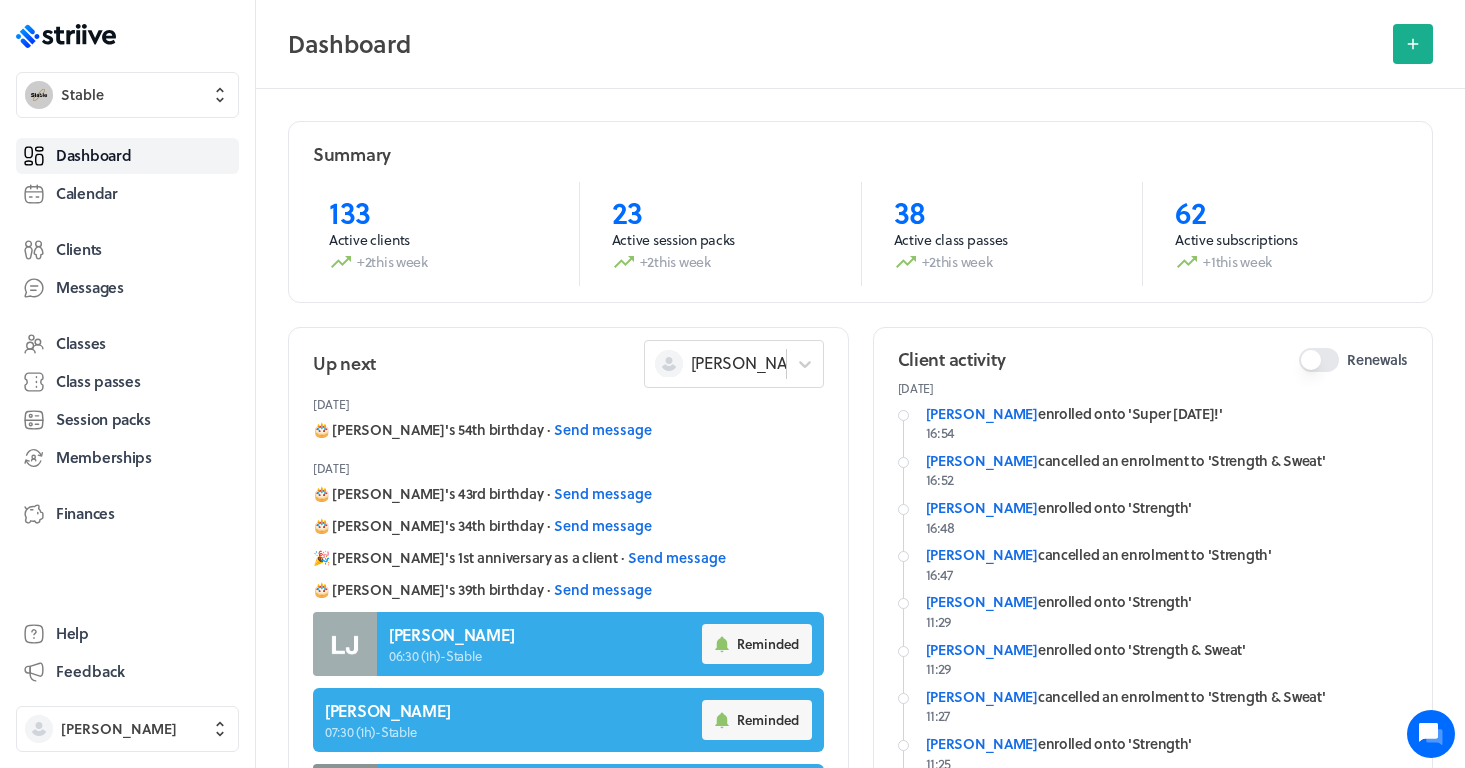 click on "[DATE]" at bounding box center [568, 404] 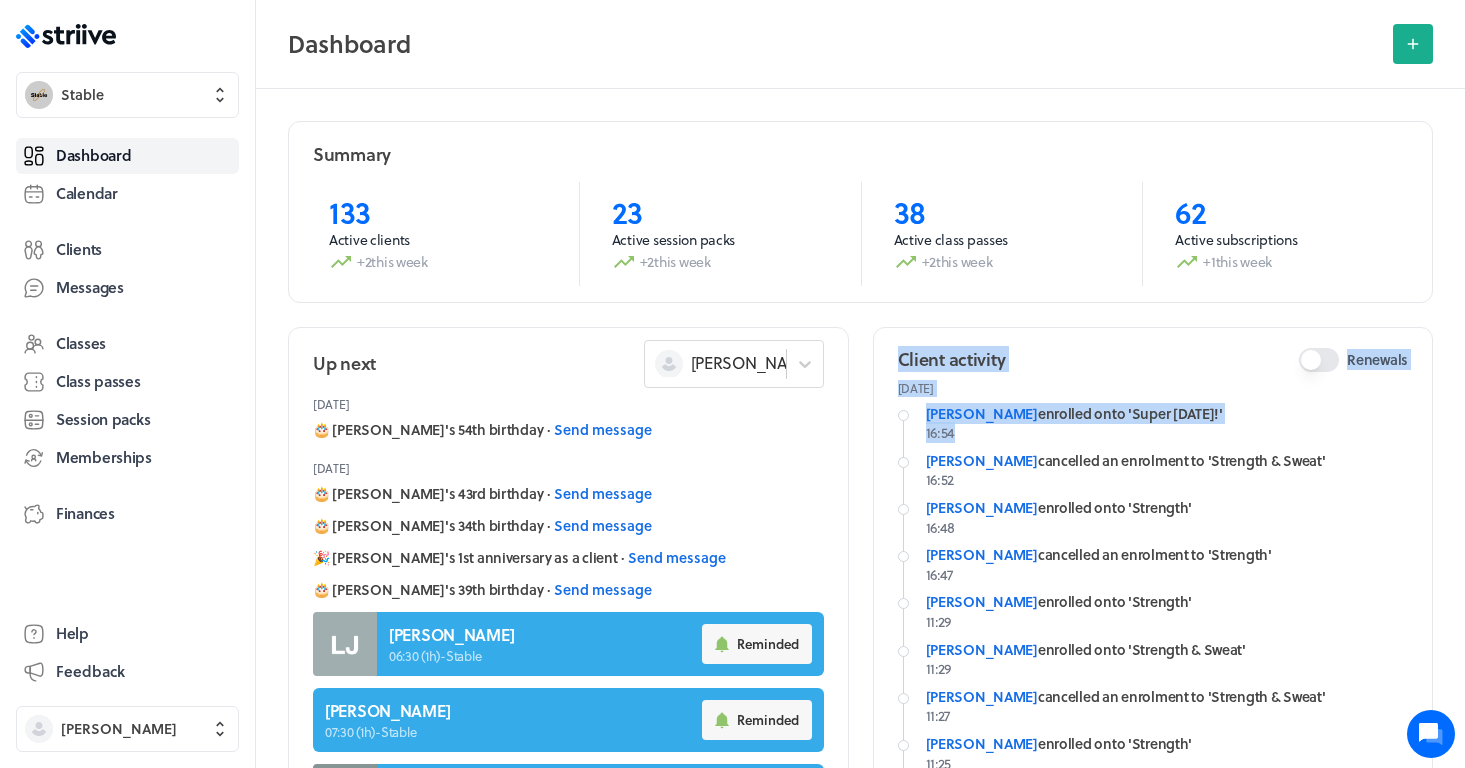 drag, startPoint x: 1019, startPoint y: 432, endPoint x: 875, endPoint y: 330, distance: 176.4653 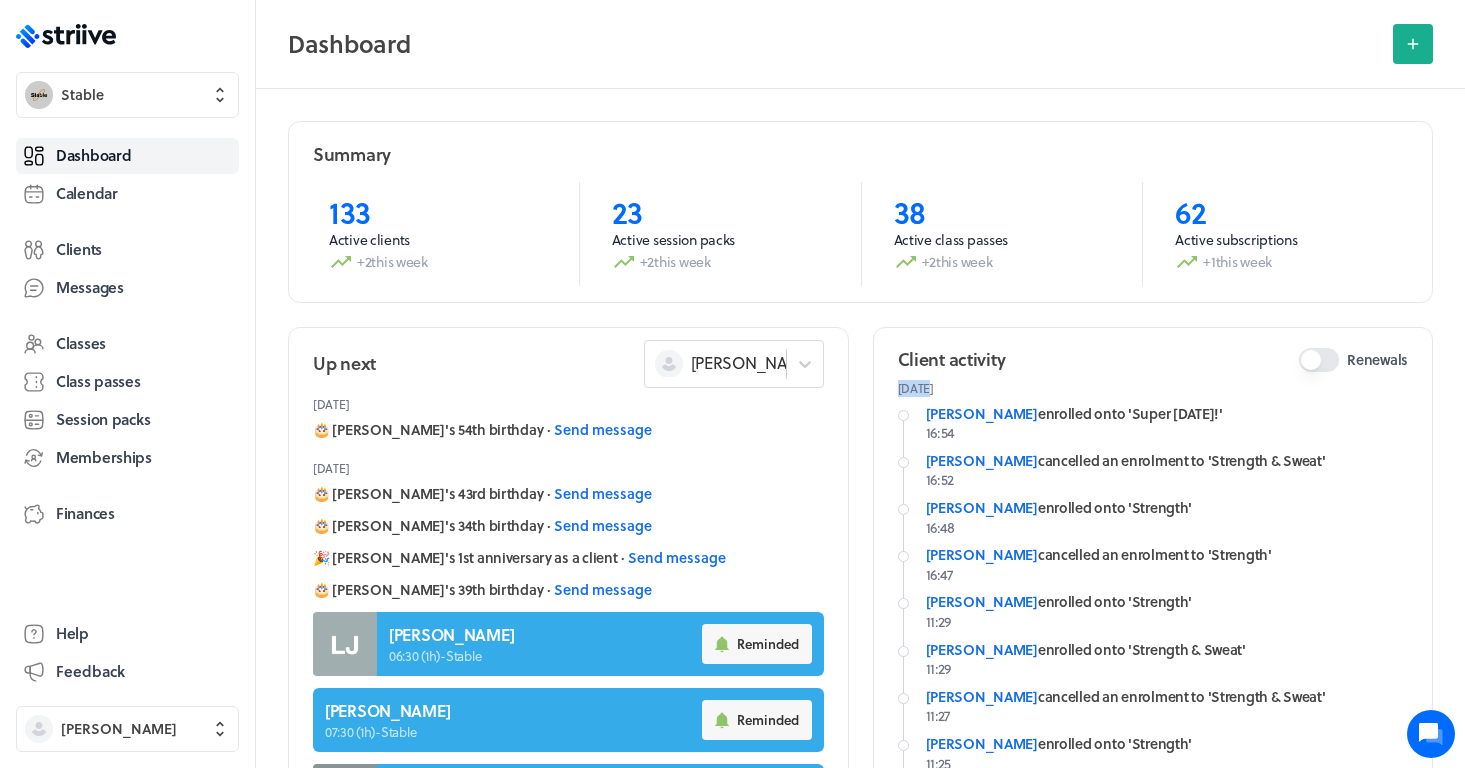 drag, startPoint x: 946, startPoint y: 389, endPoint x: 870, endPoint y: 352, distance: 84.5281 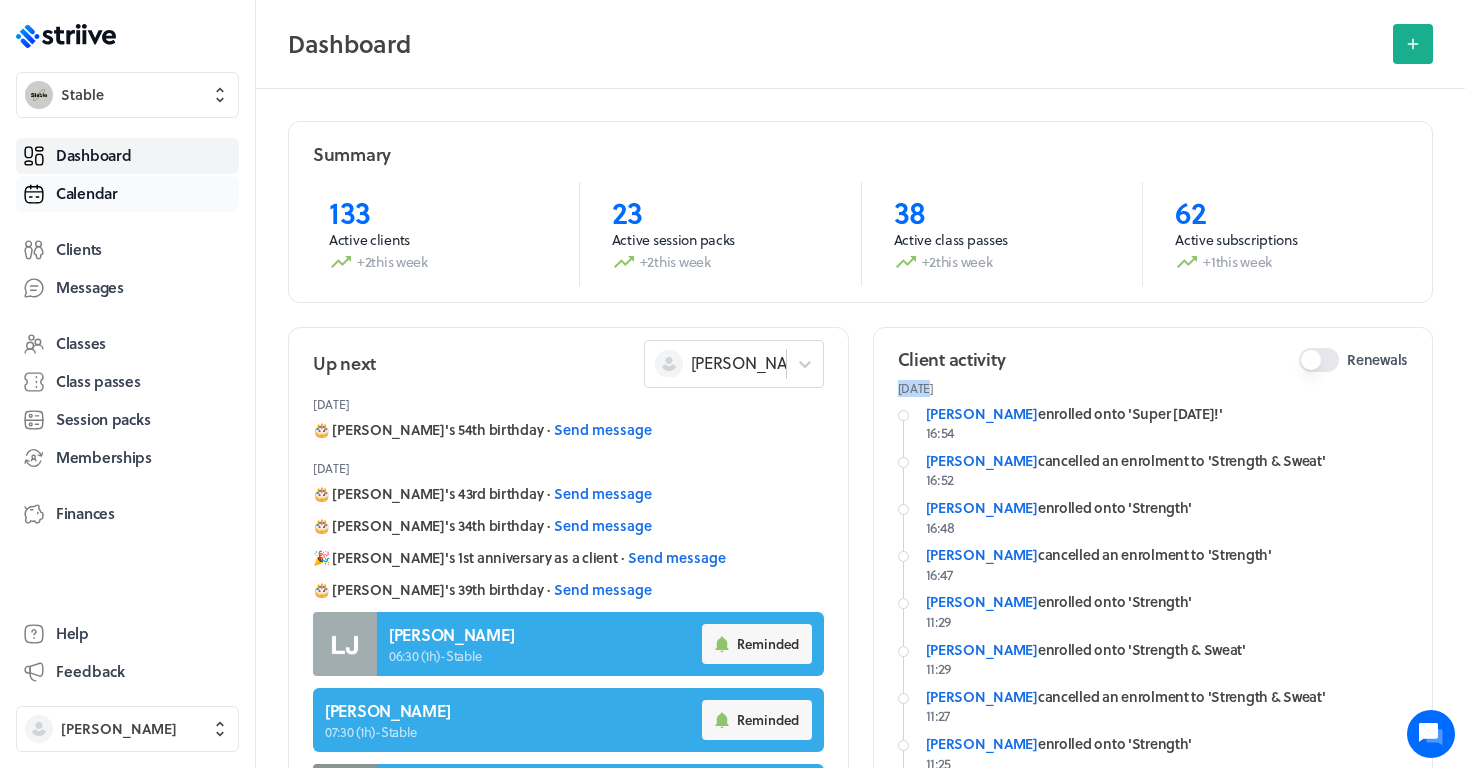 click on "Calendar" at bounding box center (127, 194) 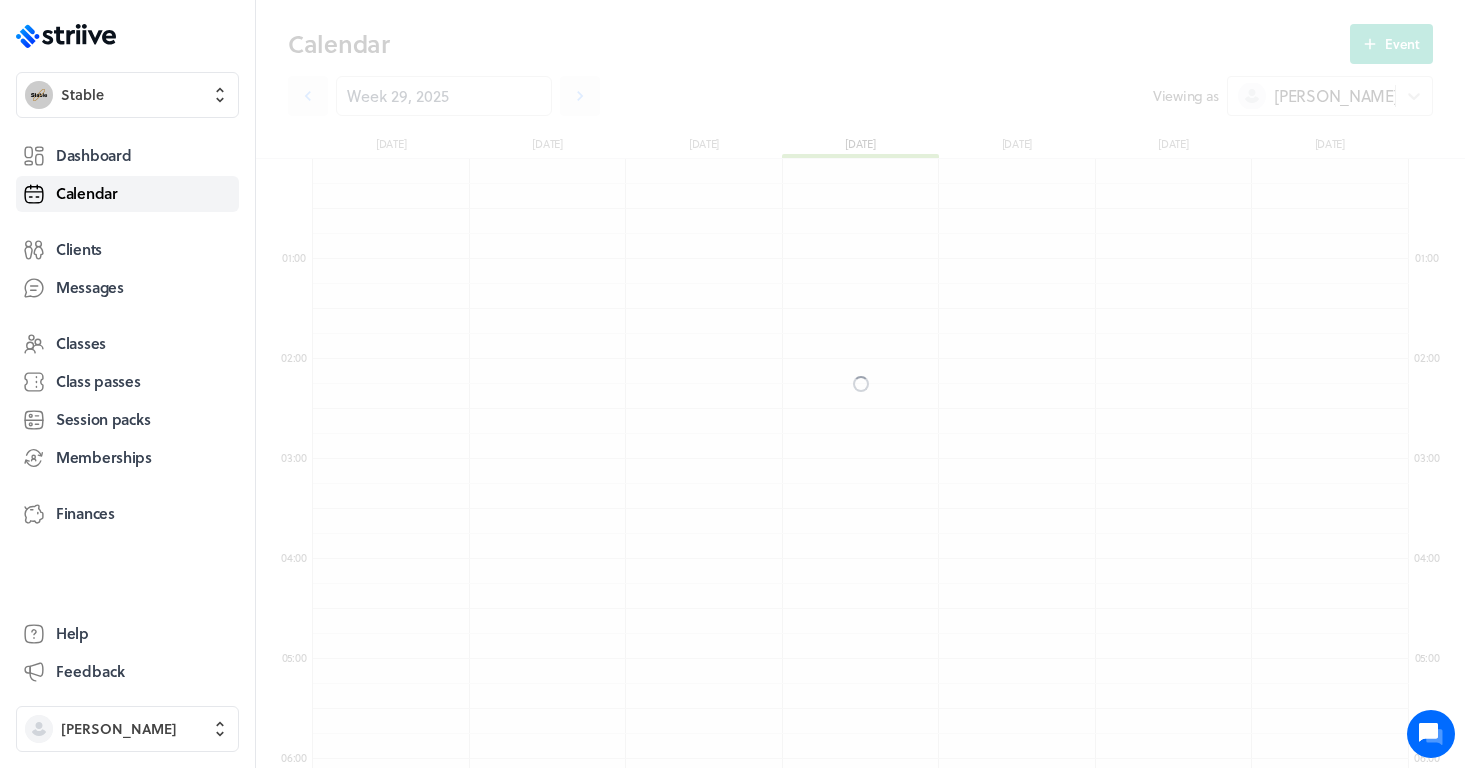 scroll, scrollTop: 600, scrollLeft: 0, axis: vertical 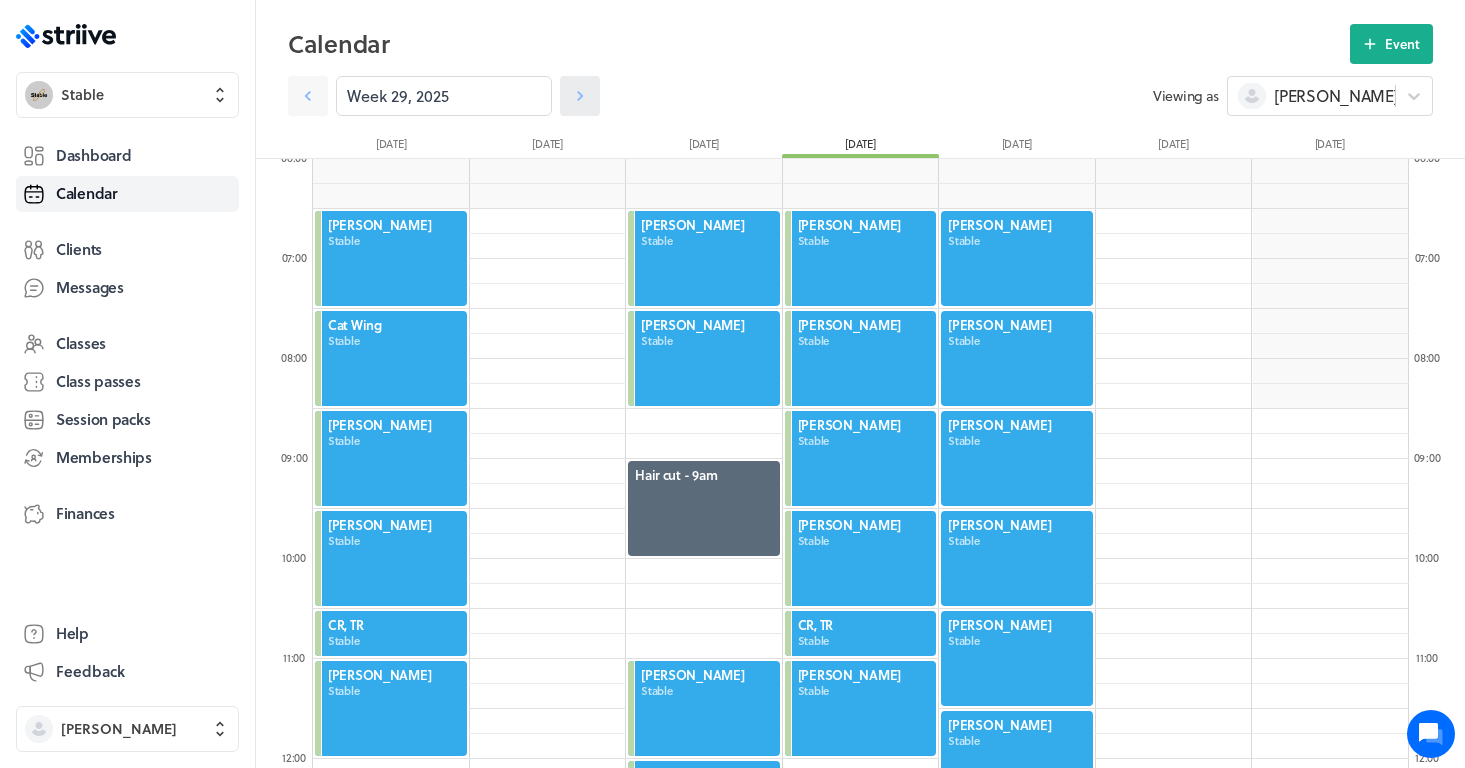 click 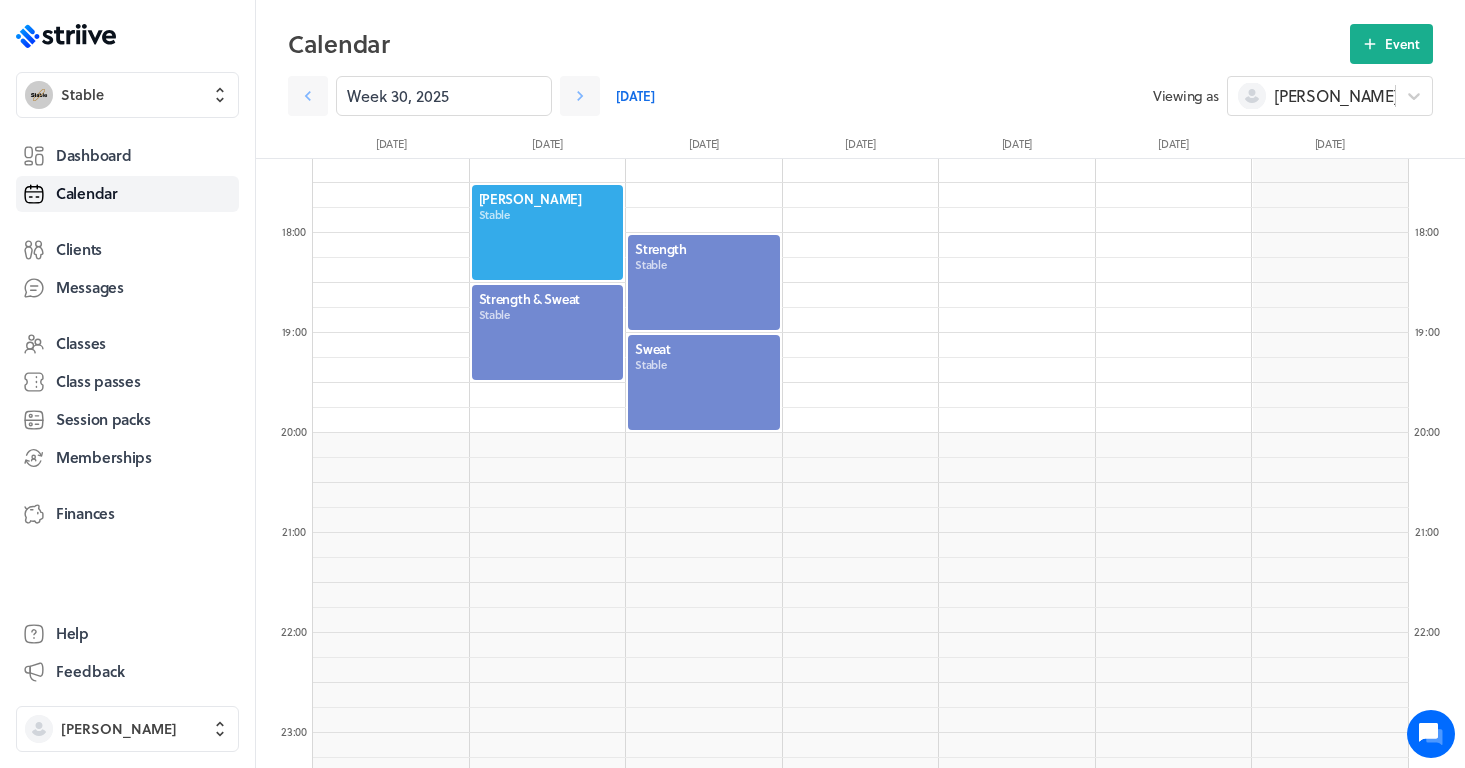 scroll, scrollTop: 1776, scrollLeft: 0, axis: vertical 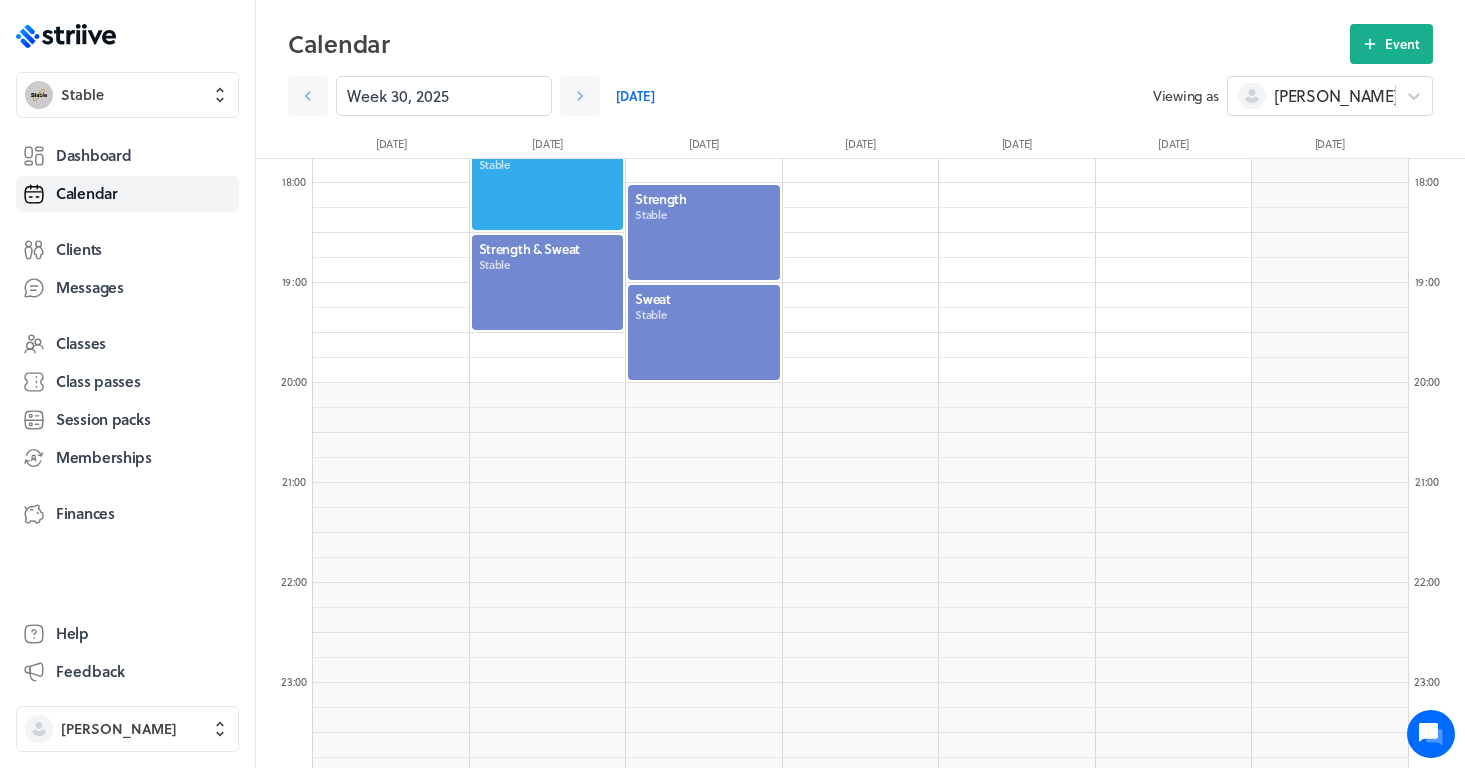 click at bounding box center (548, 282) 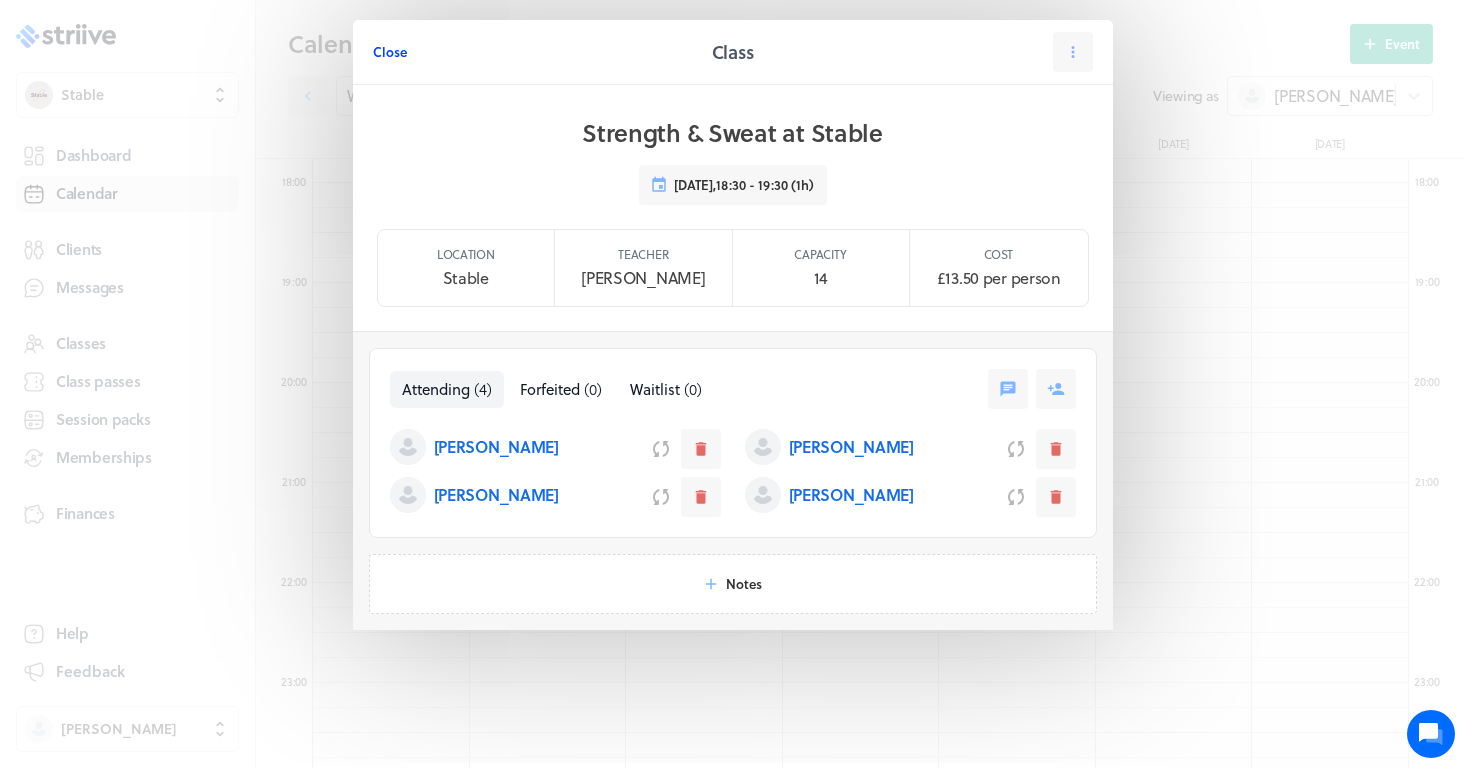 click on "Close" at bounding box center (390, 52) 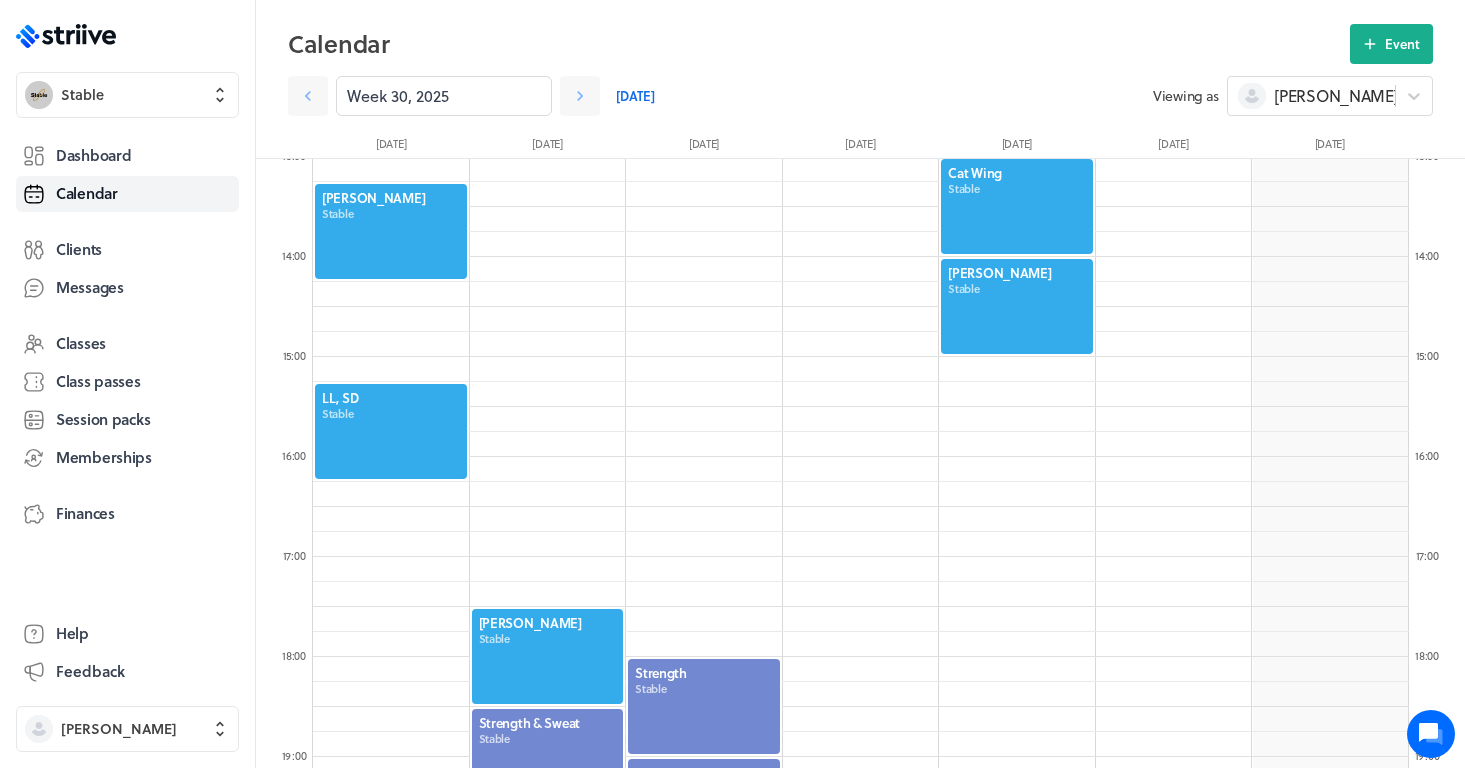 scroll, scrollTop: 1305, scrollLeft: 0, axis: vertical 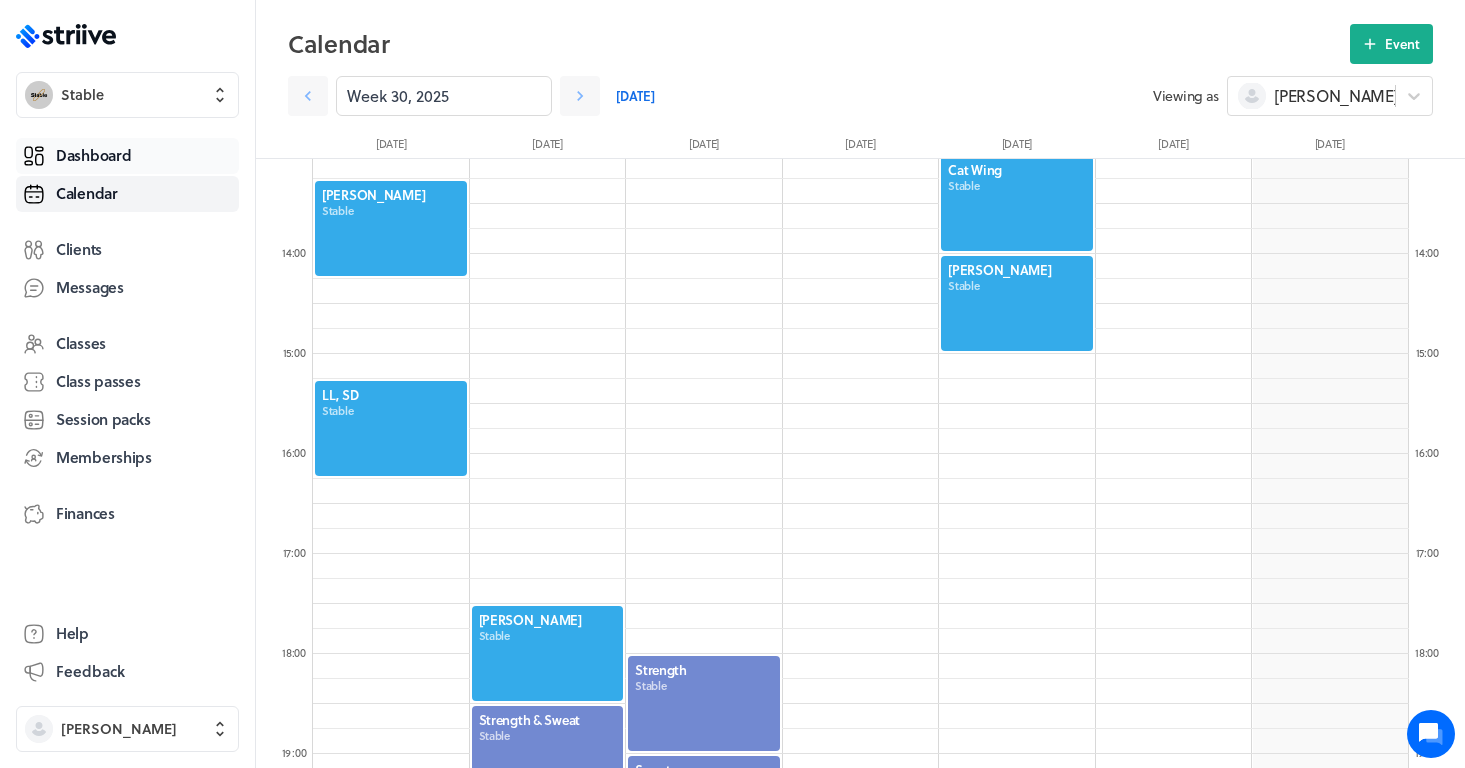 click on "Dashboard" at bounding box center (127, 156) 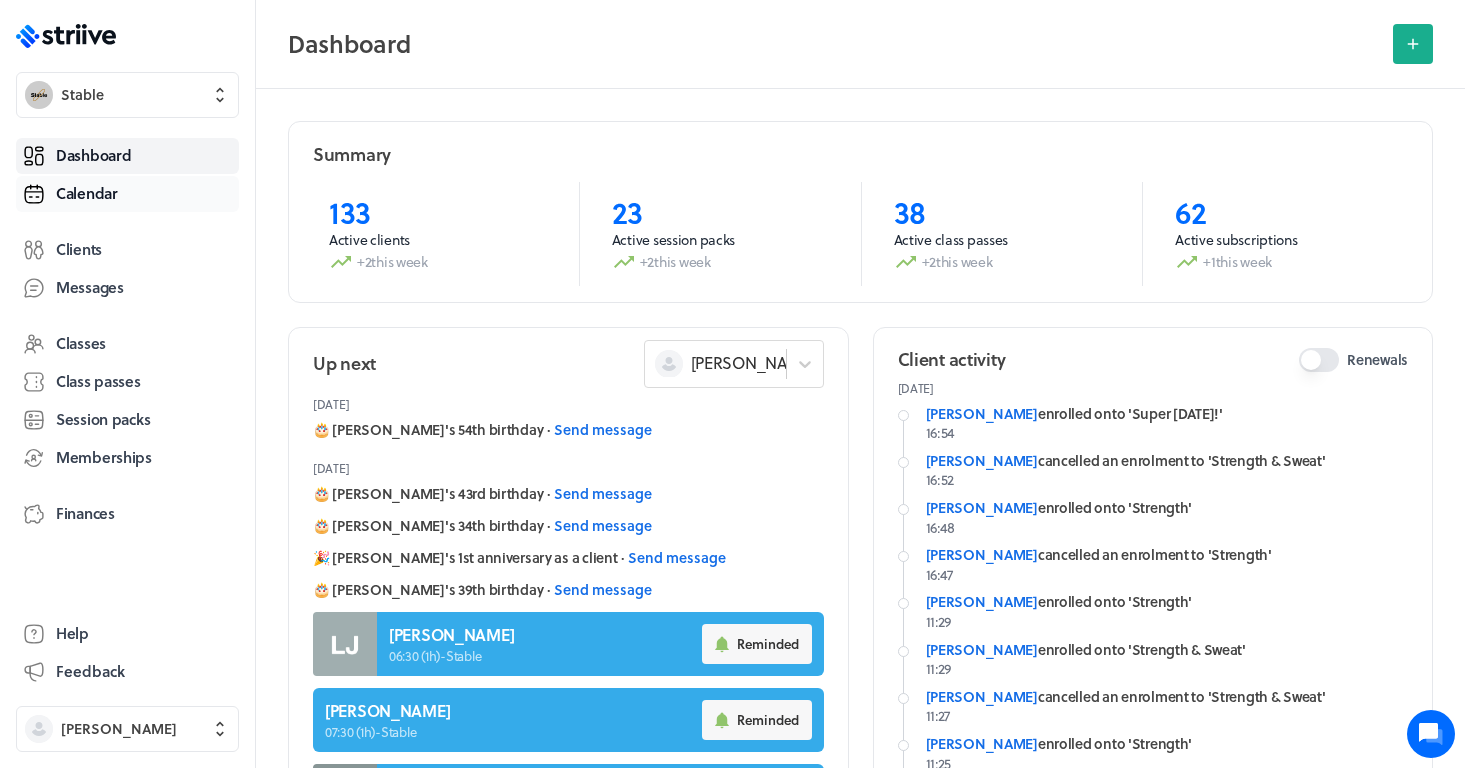 click on "Calendar" at bounding box center (127, 194) 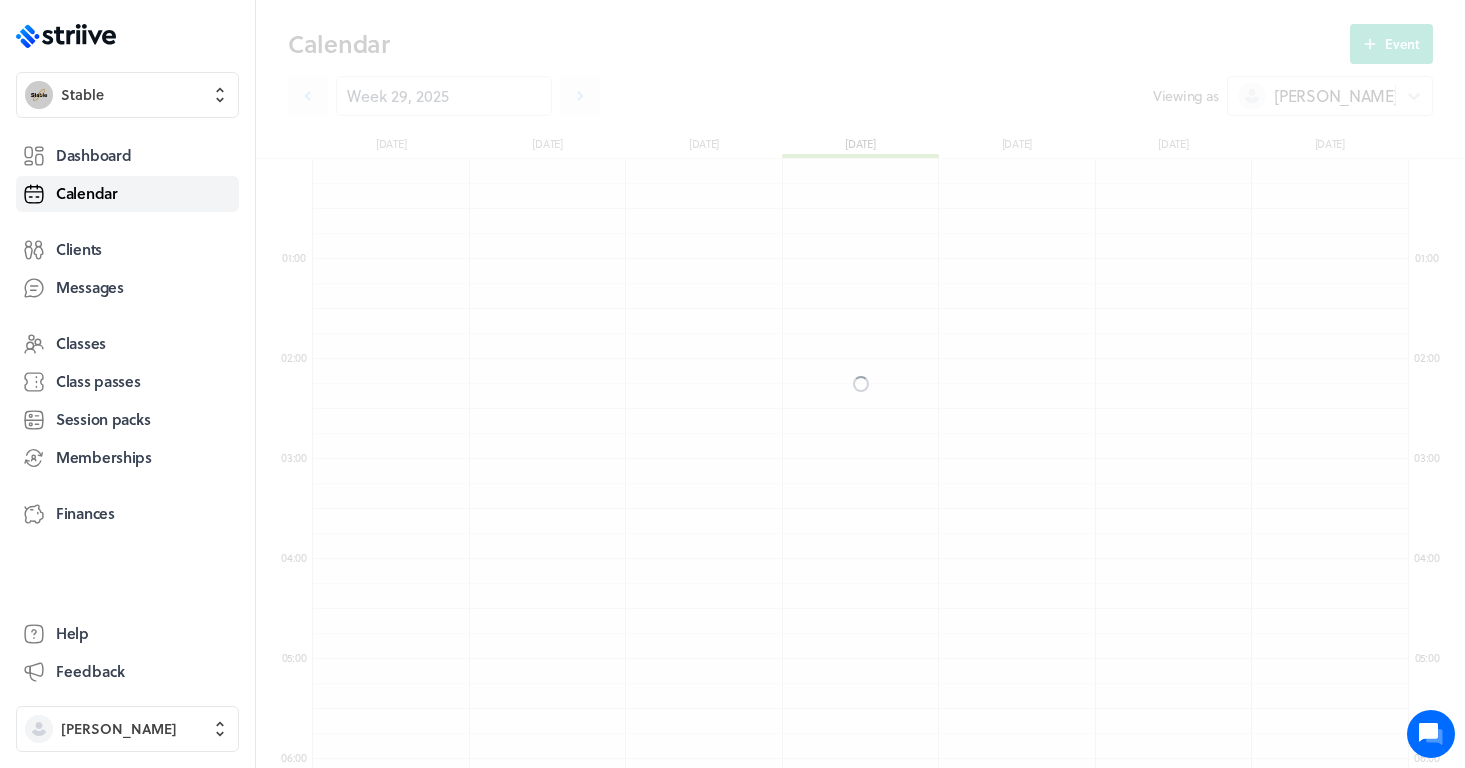 scroll, scrollTop: 600, scrollLeft: 0, axis: vertical 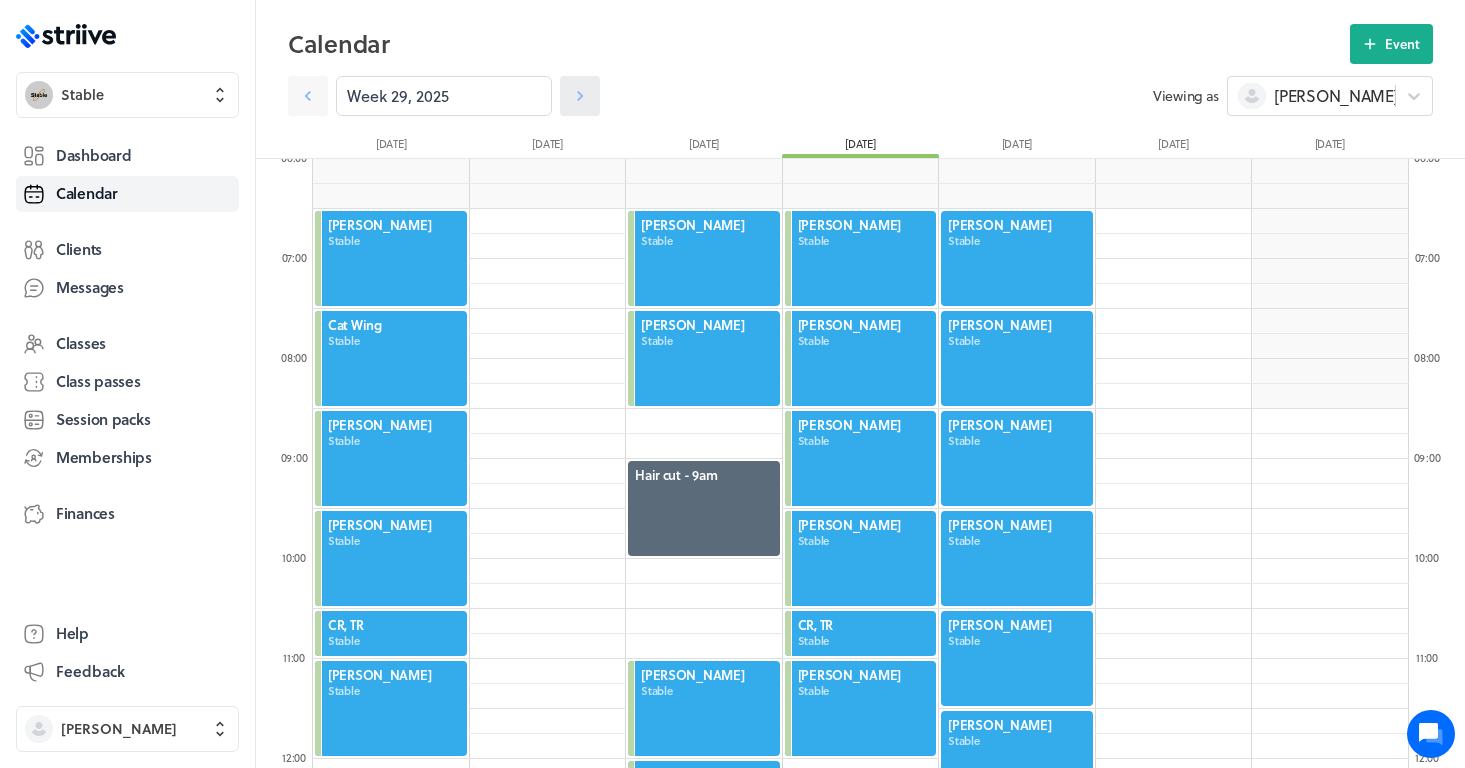 click 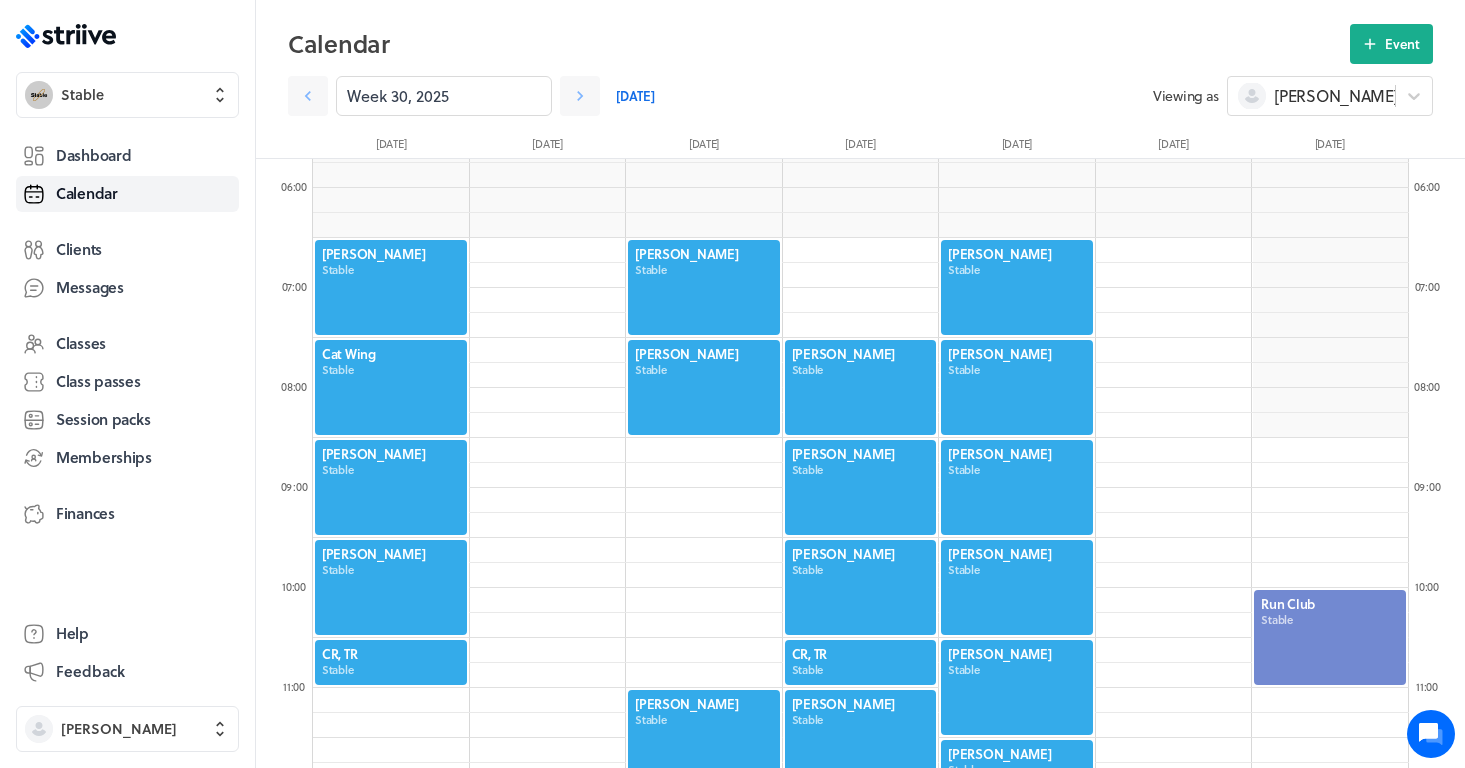 scroll, scrollTop: 571, scrollLeft: 0, axis: vertical 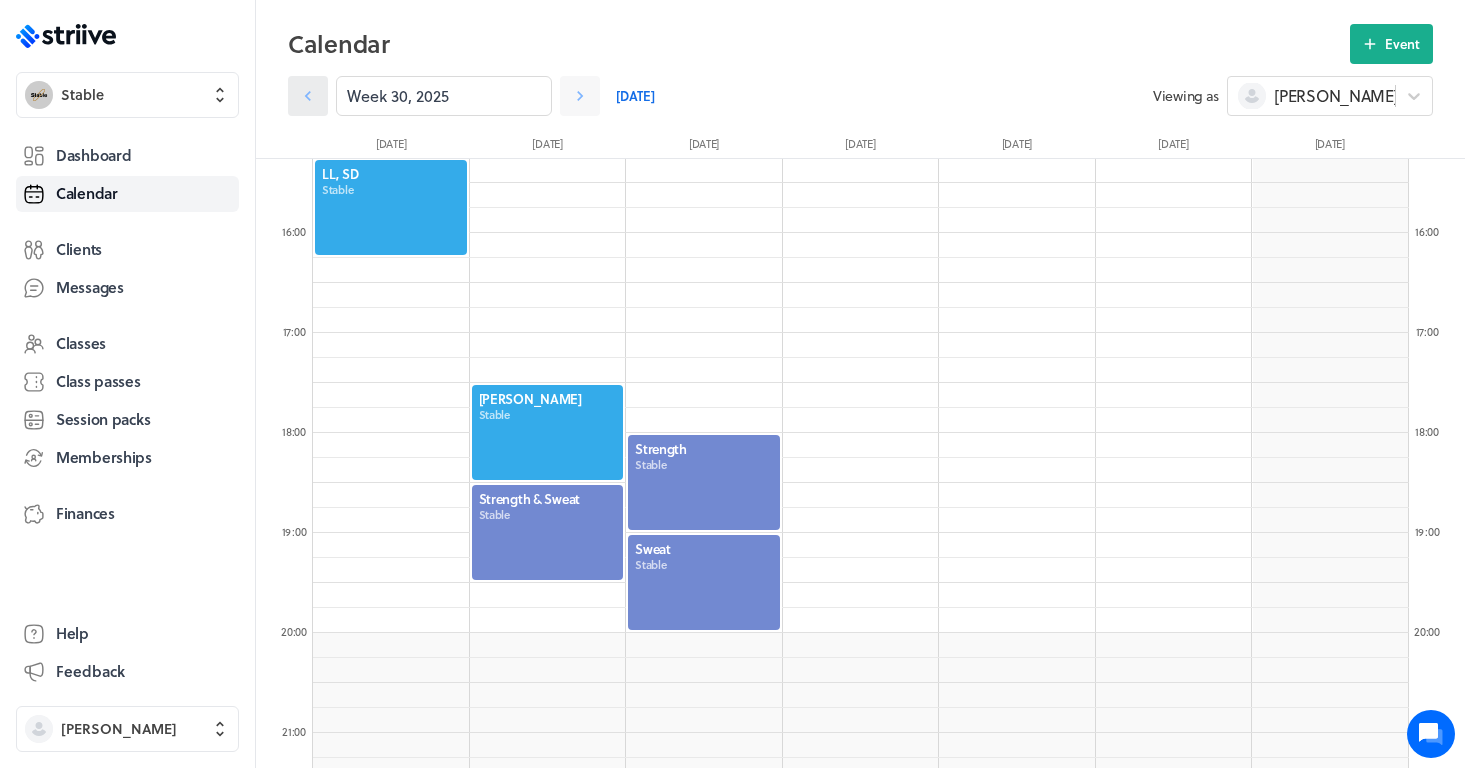 click at bounding box center [308, 96] 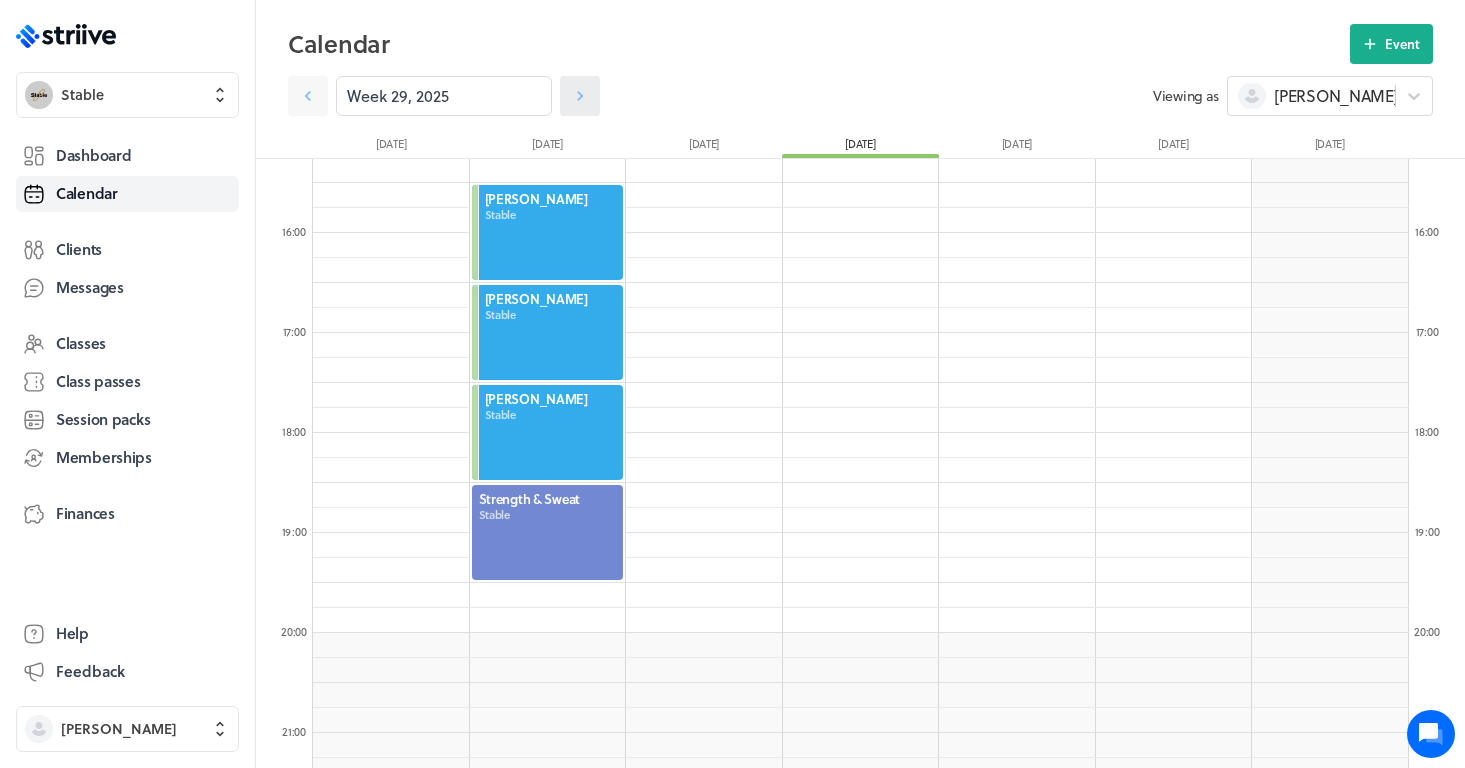 click 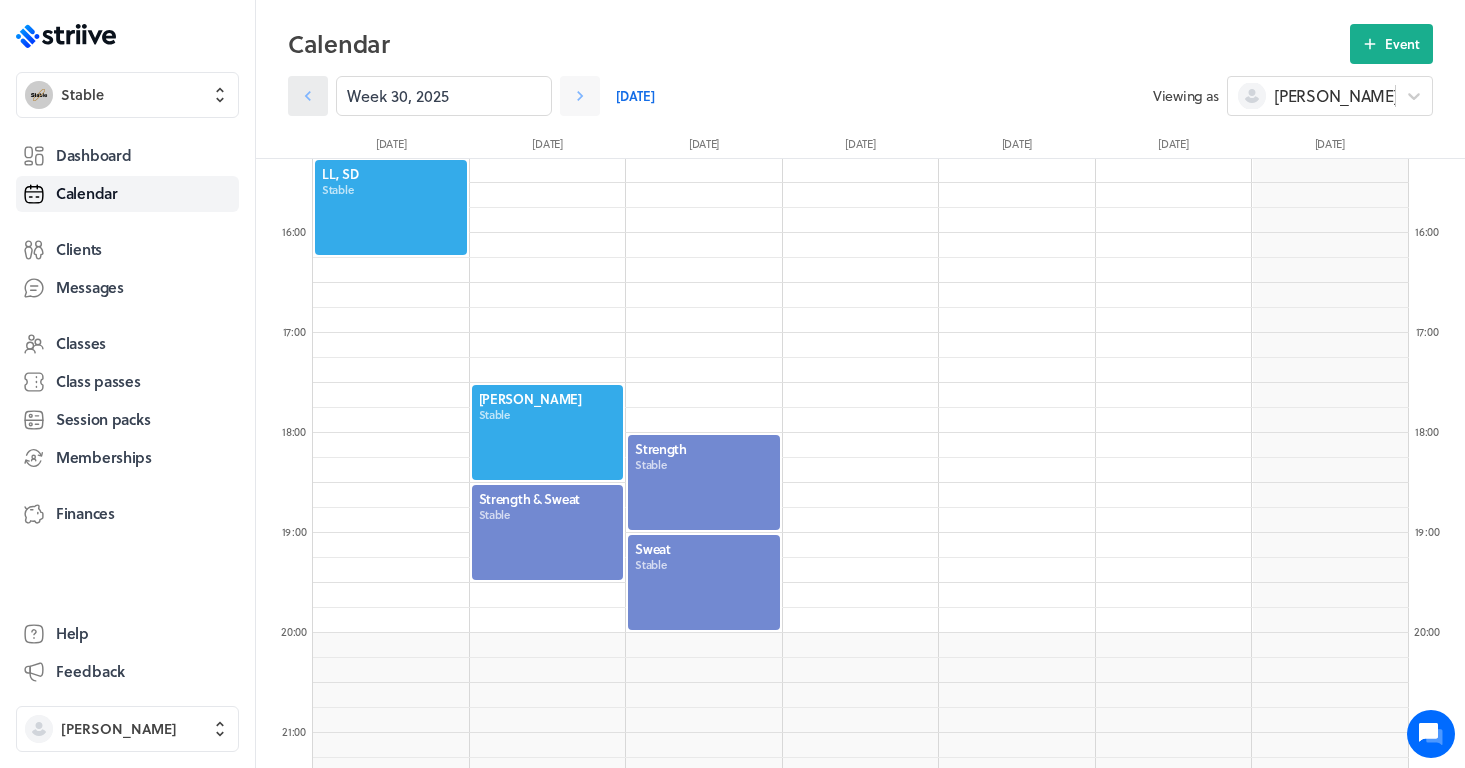 click 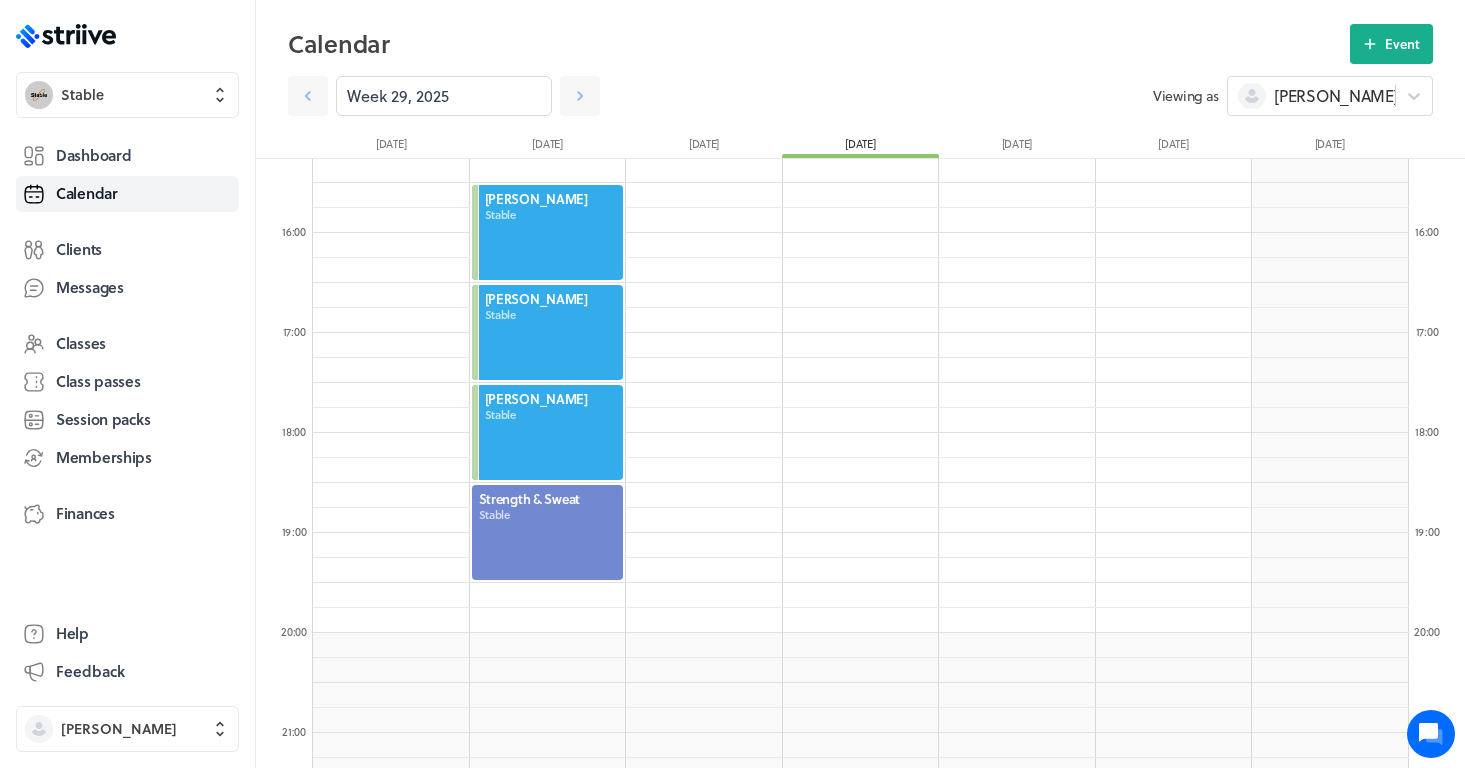 click at bounding box center [548, 332] 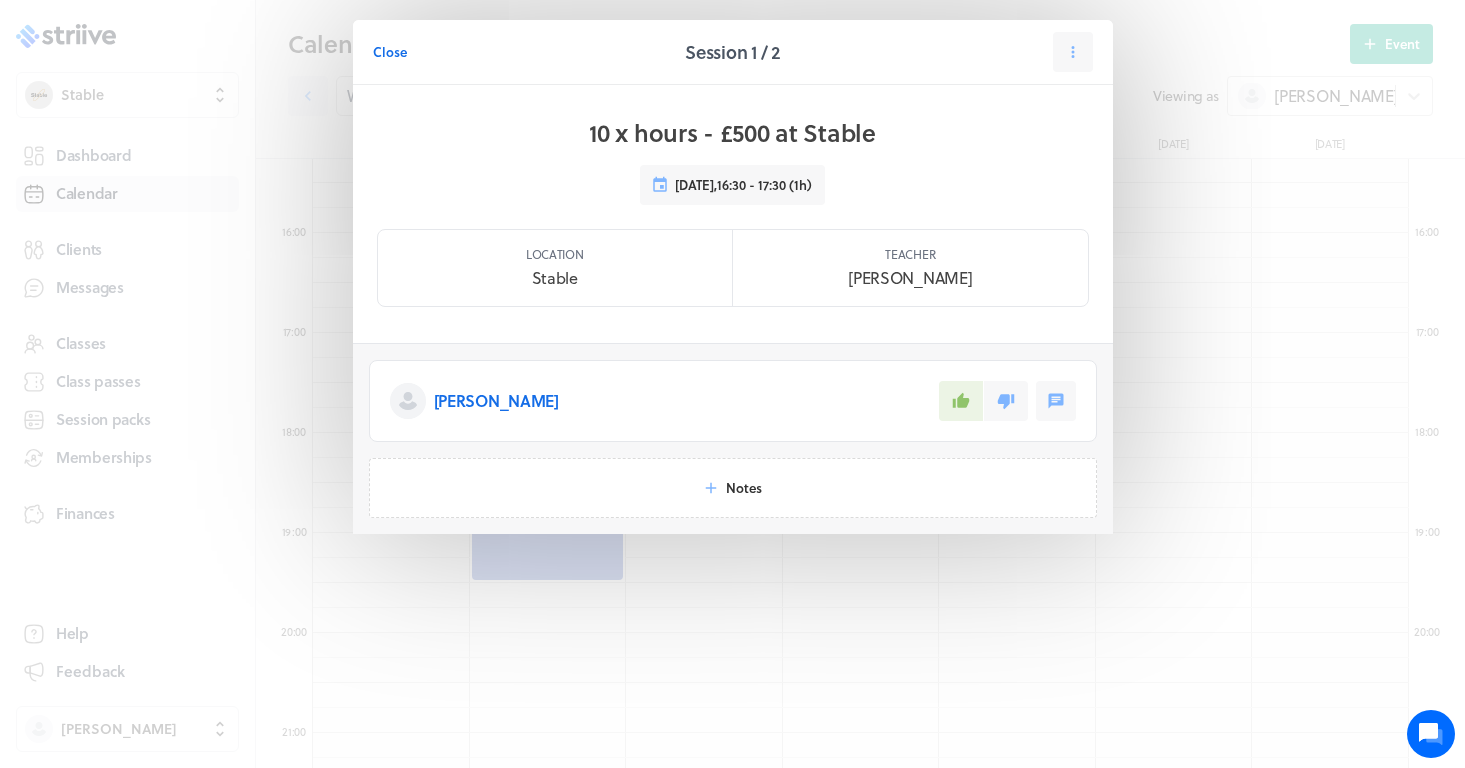 click on "[PERSON_NAME]" at bounding box center (496, 401) 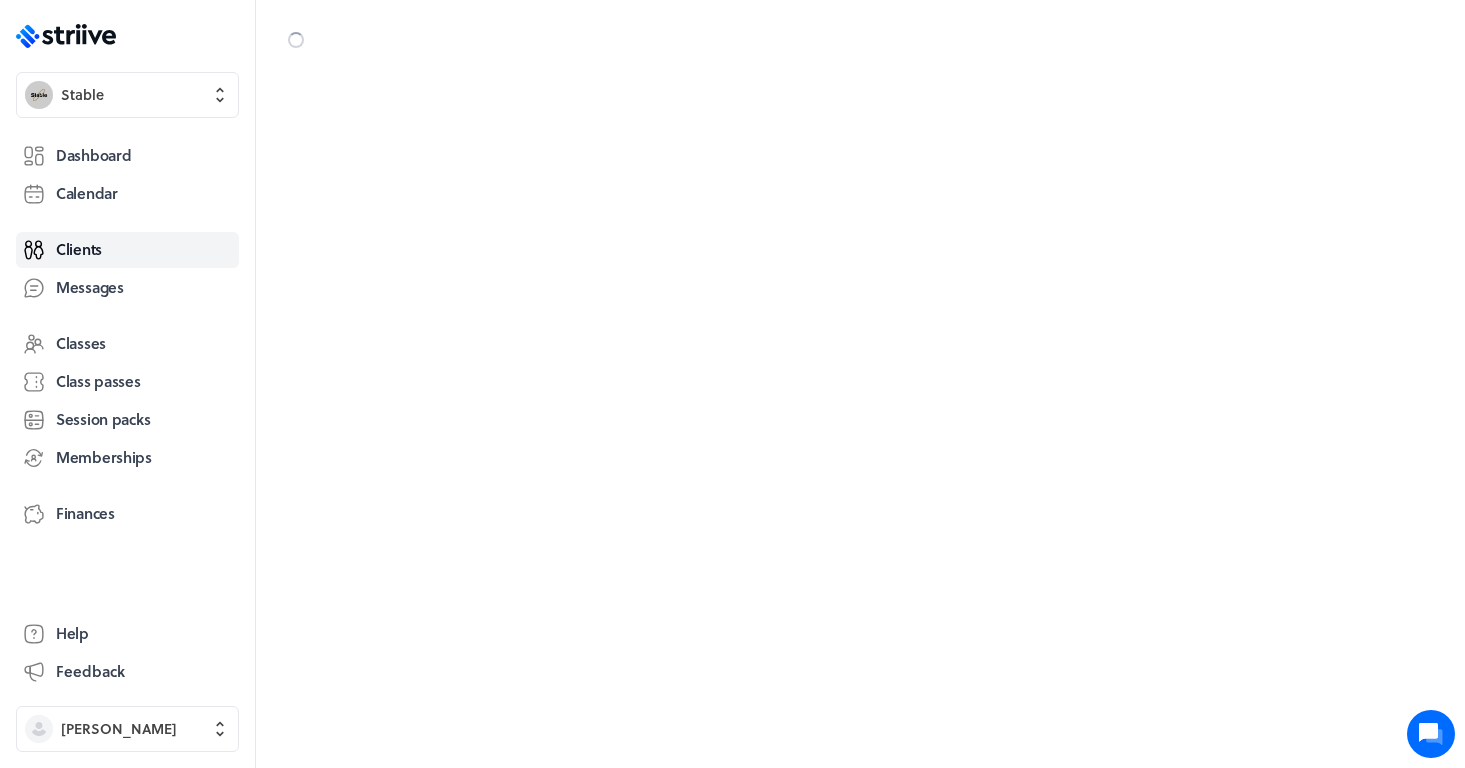 scroll, scrollTop: 0, scrollLeft: 0, axis: both 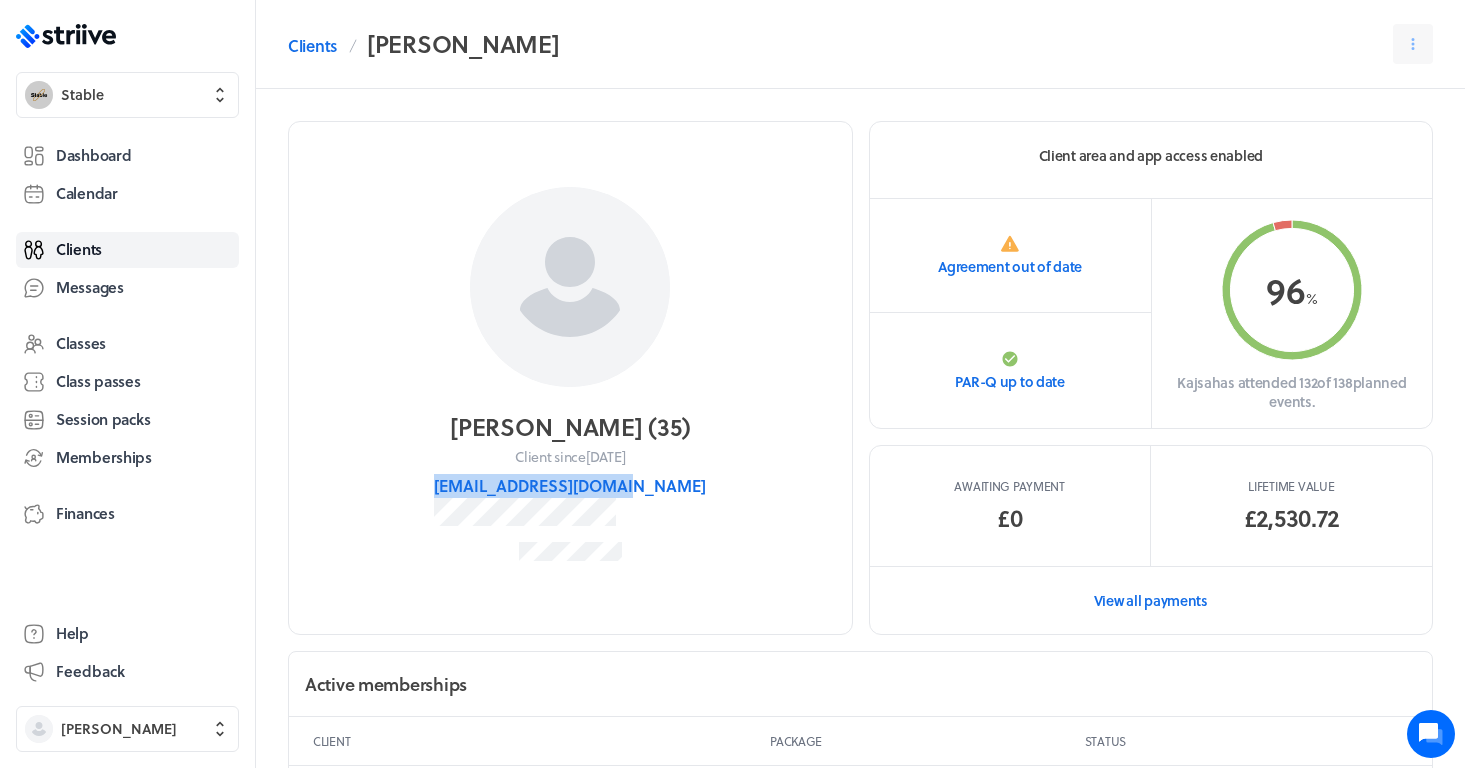 drag, startPoint x: 677, startPoint y: 490, endPoint x: 478, endPoint y: 488, distance: 199.01006 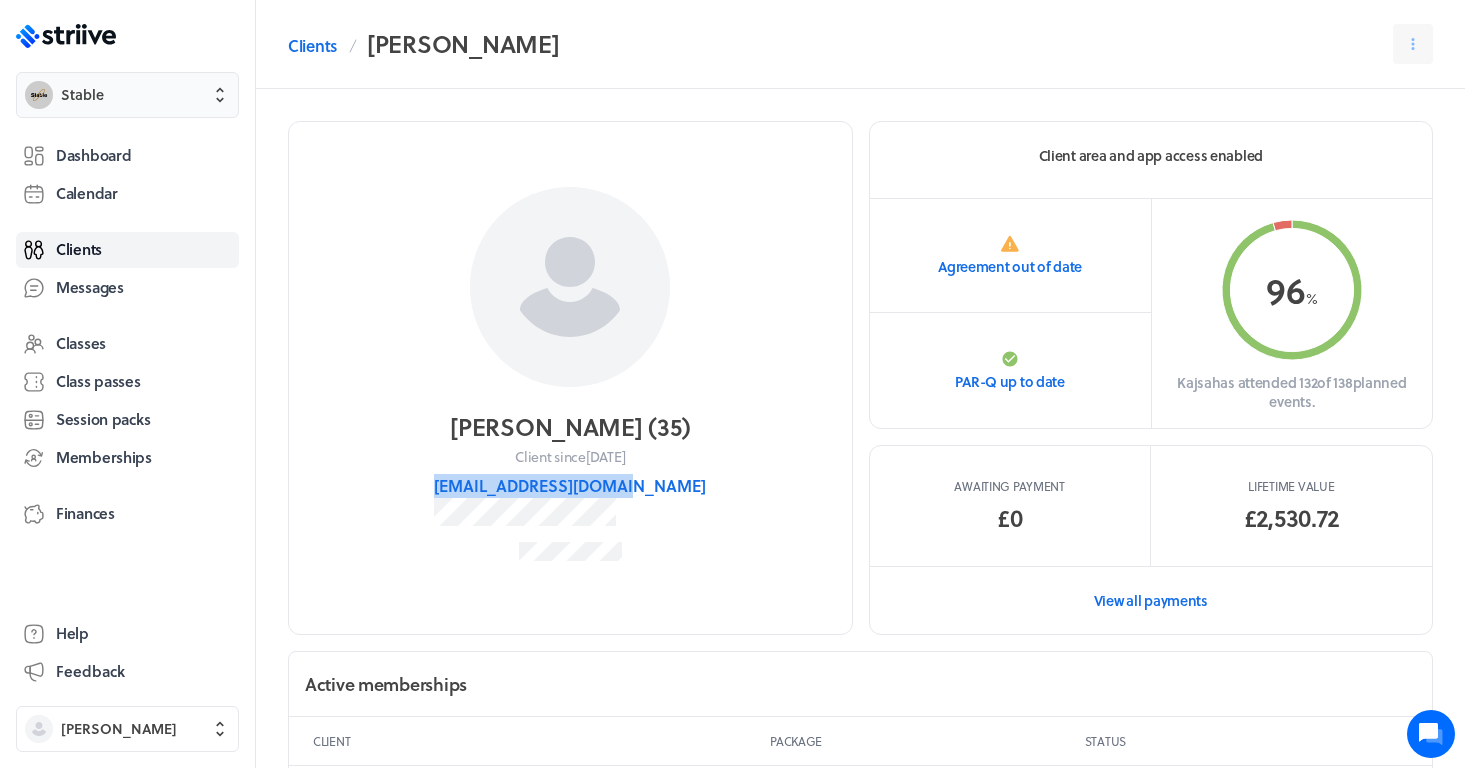 click on "Stable" at bounding box center [127, 95] 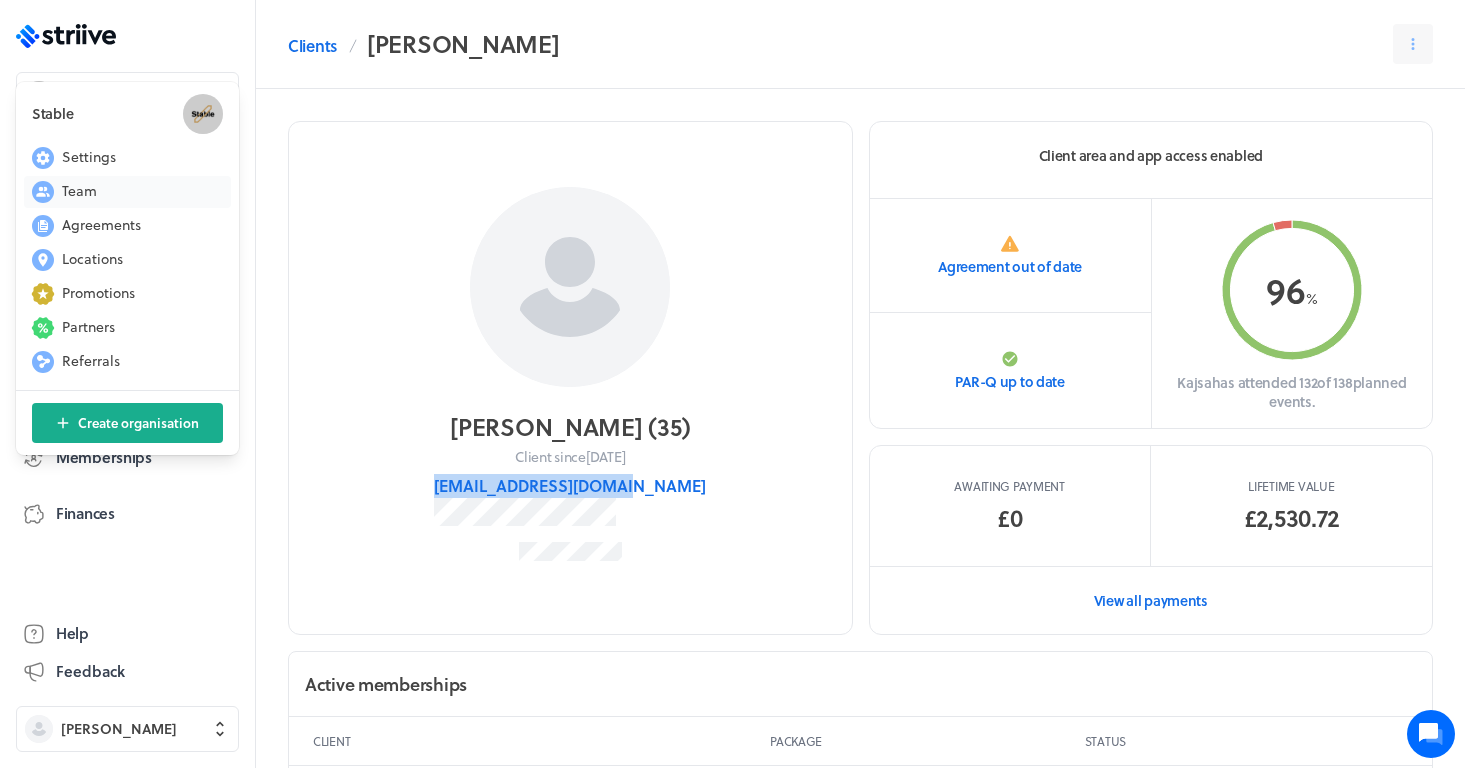 click on "Team" at bounding box center (127, 192) 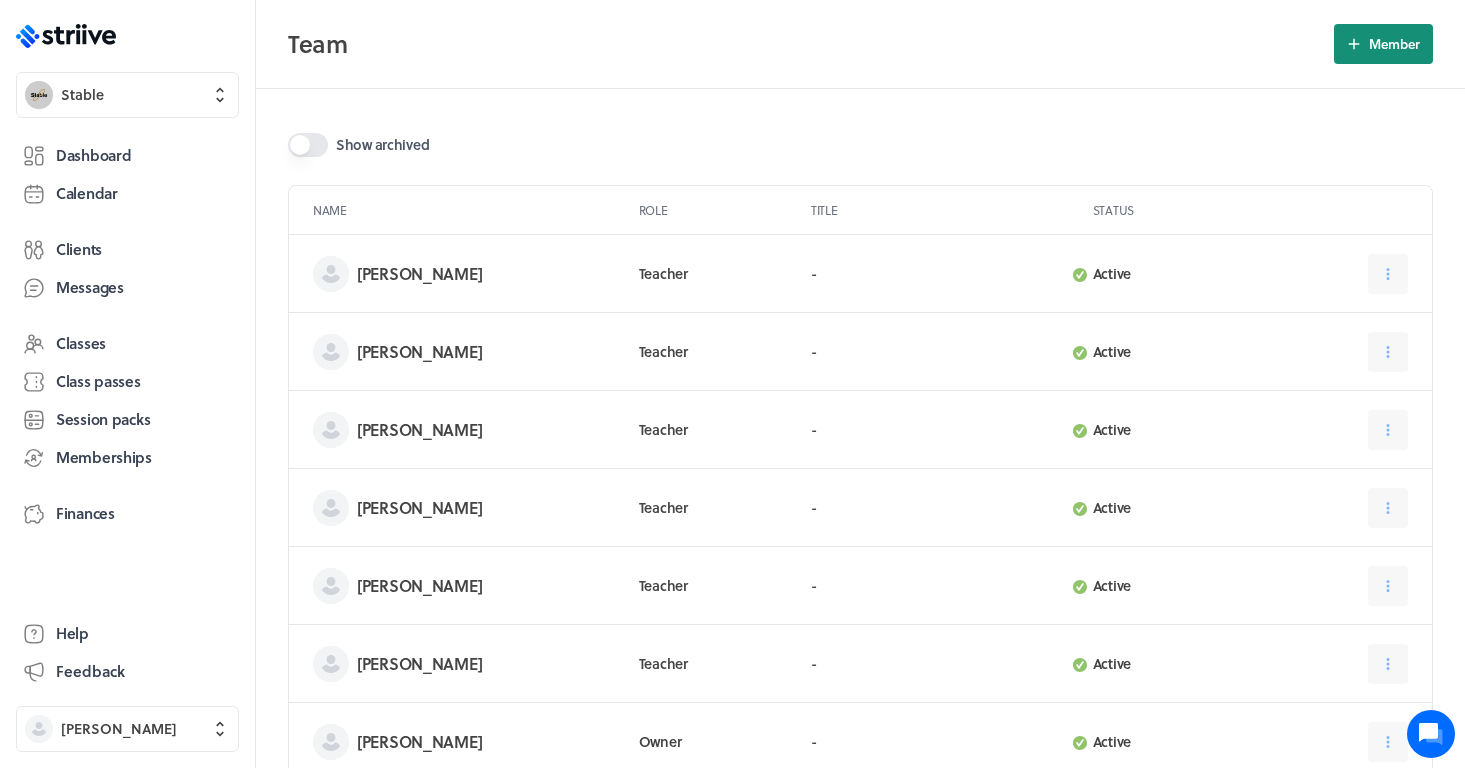 click on "Member" at bounding box center [1394, 44] 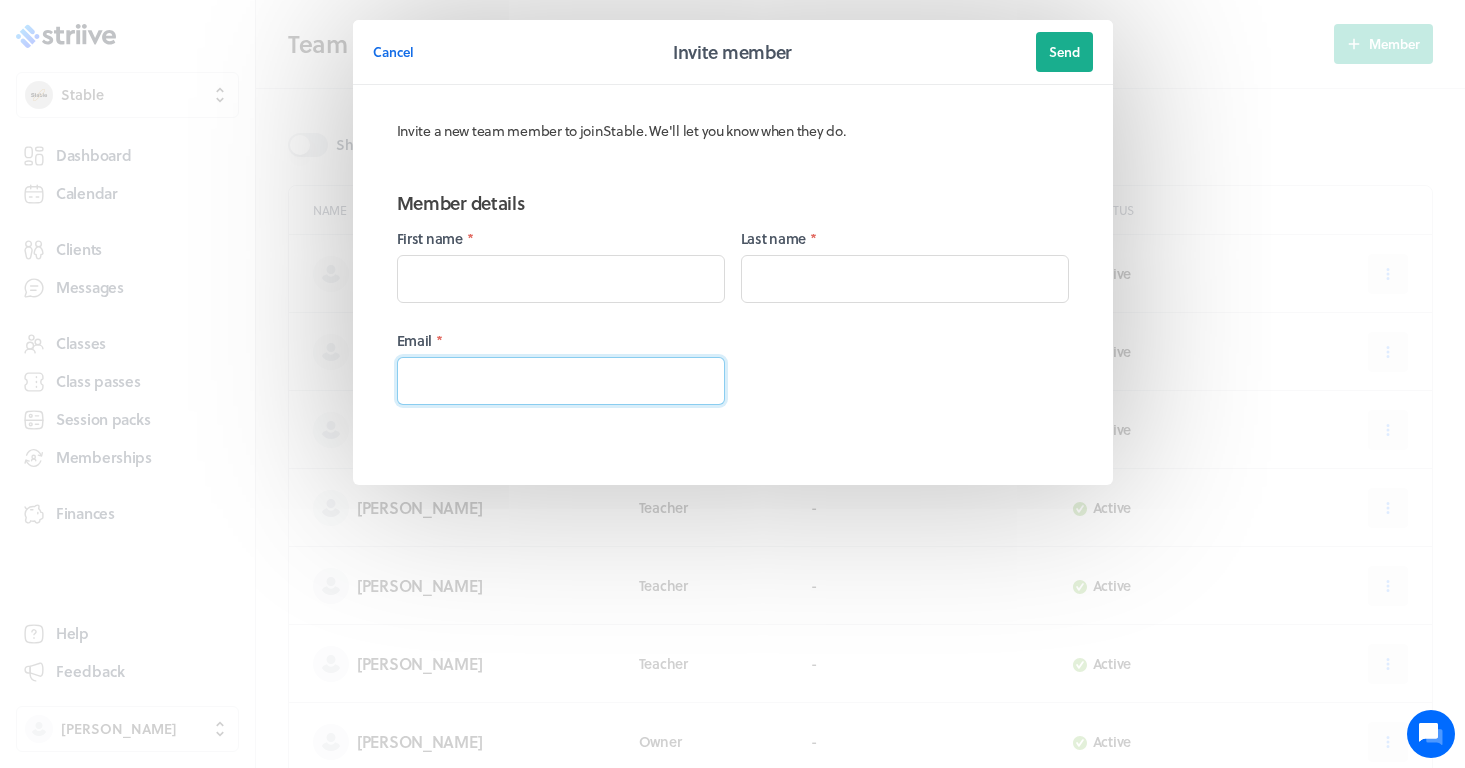 paste on "[EMAIL_ADDRESS][DOMAIN_NAME]" 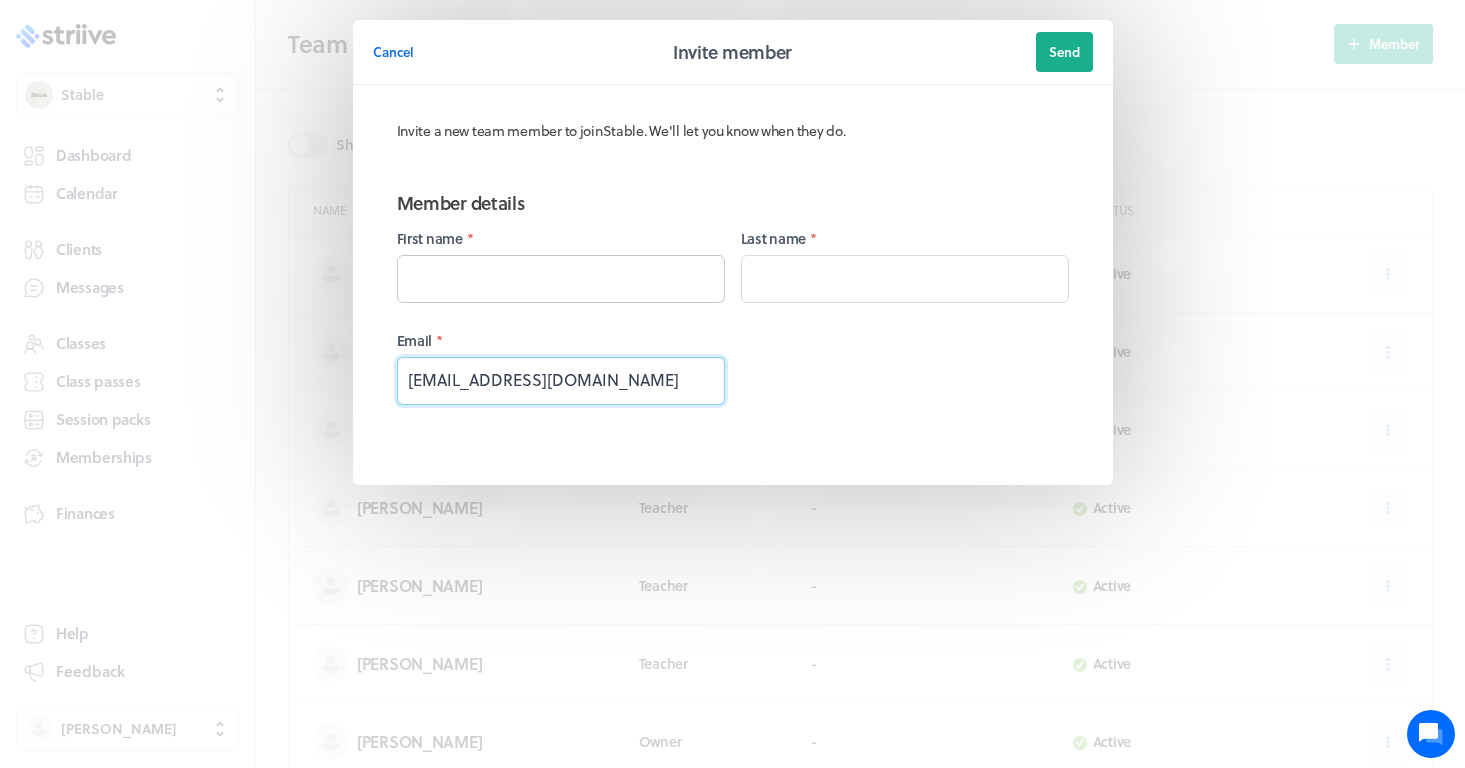 type on "[EMAIL_ADDRESS][DOMAIN_NAME]" 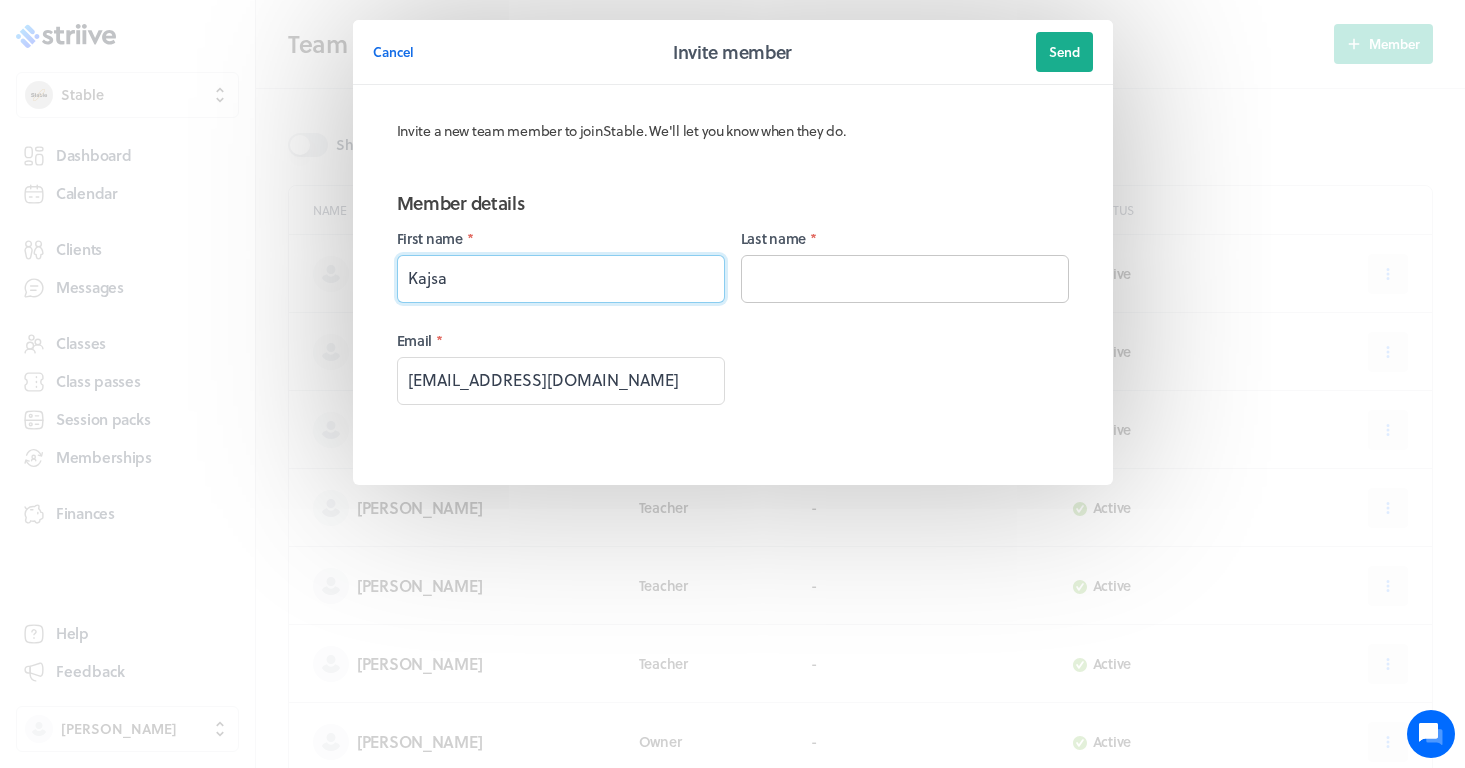 type on "Kajsa" 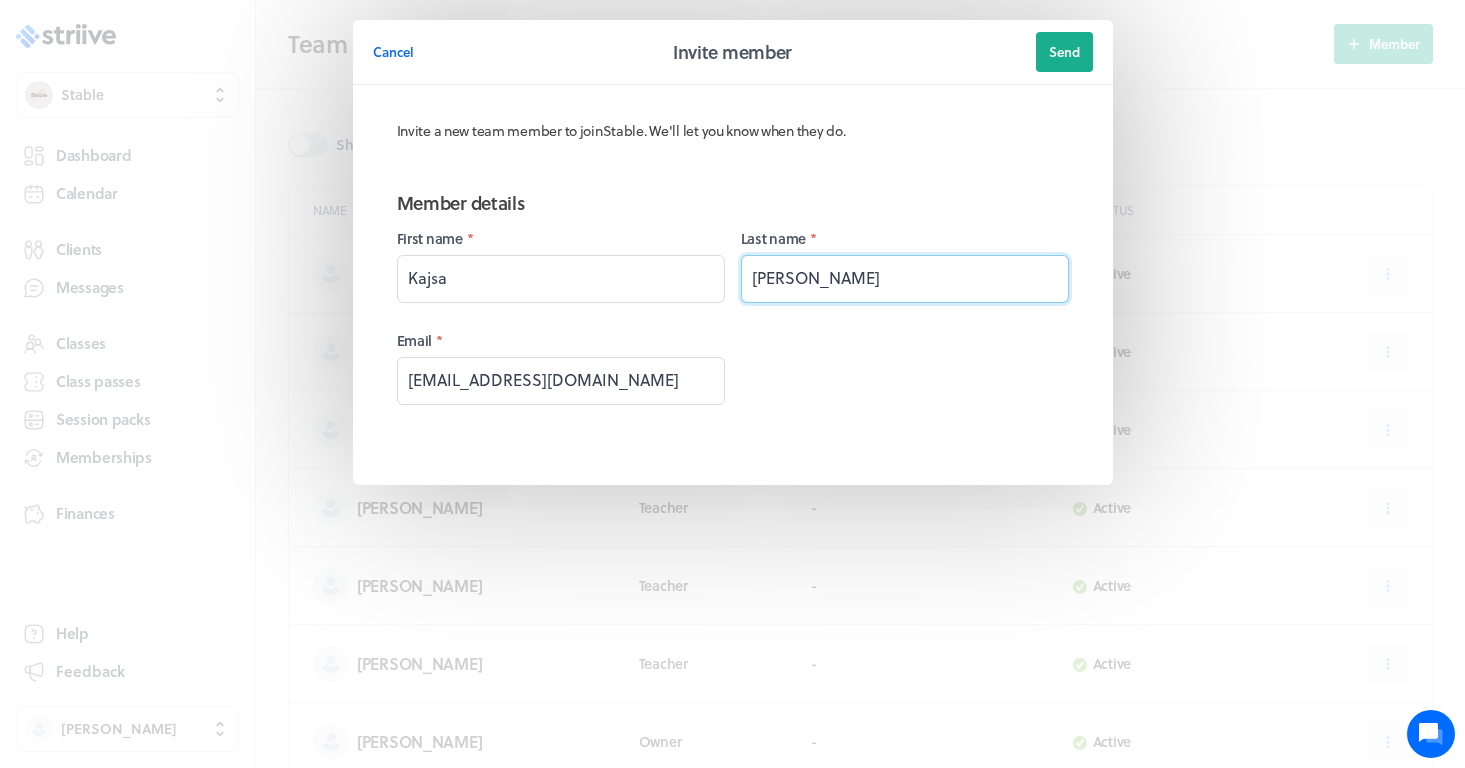 type on "[PERSON_NAME]" 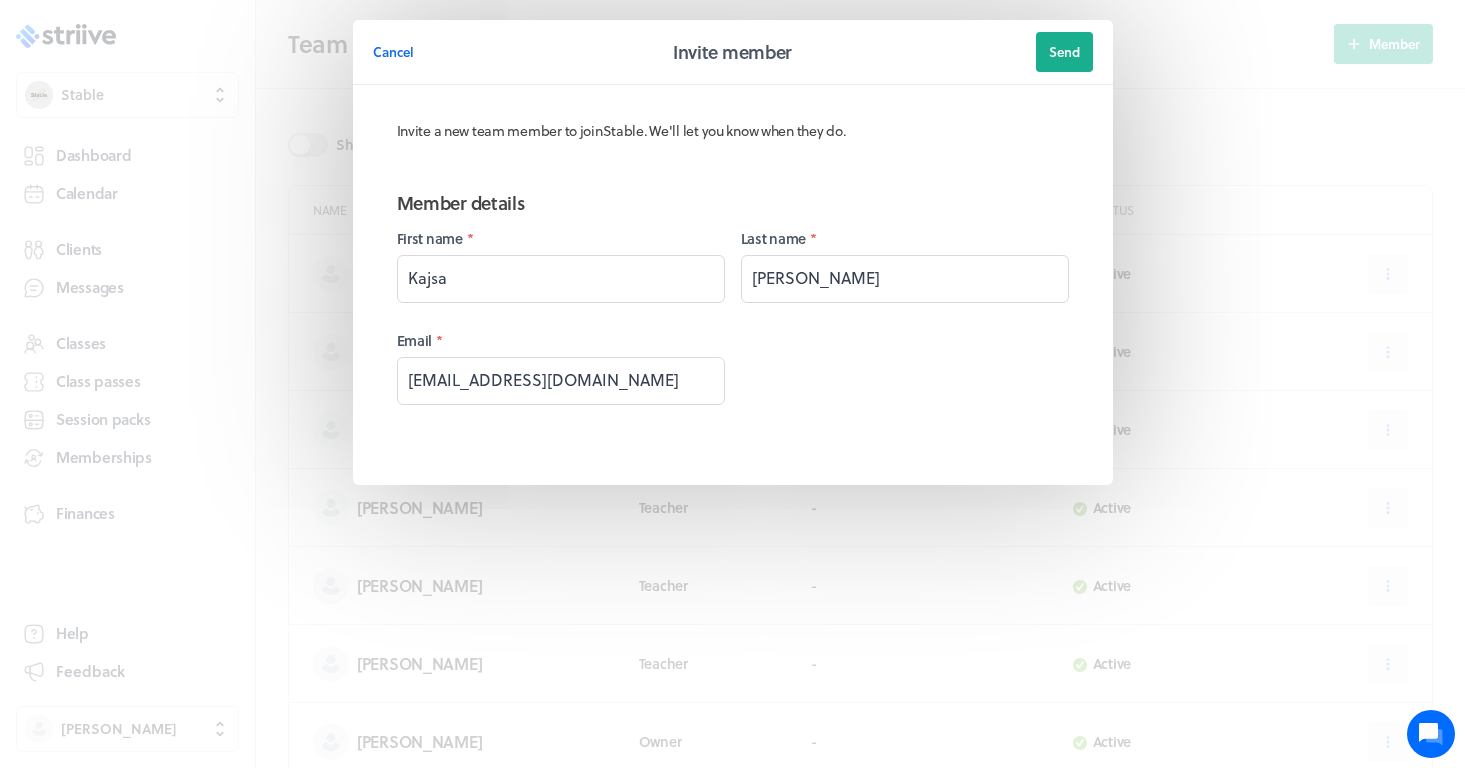 click on "Member details First name * [PERSON_NAME] Last name * [PERSON_NAME] * [PERSON_NAME][EMAIL_ADDRESS][DOMAIN_NAME]" at bounding box center [733, 319] 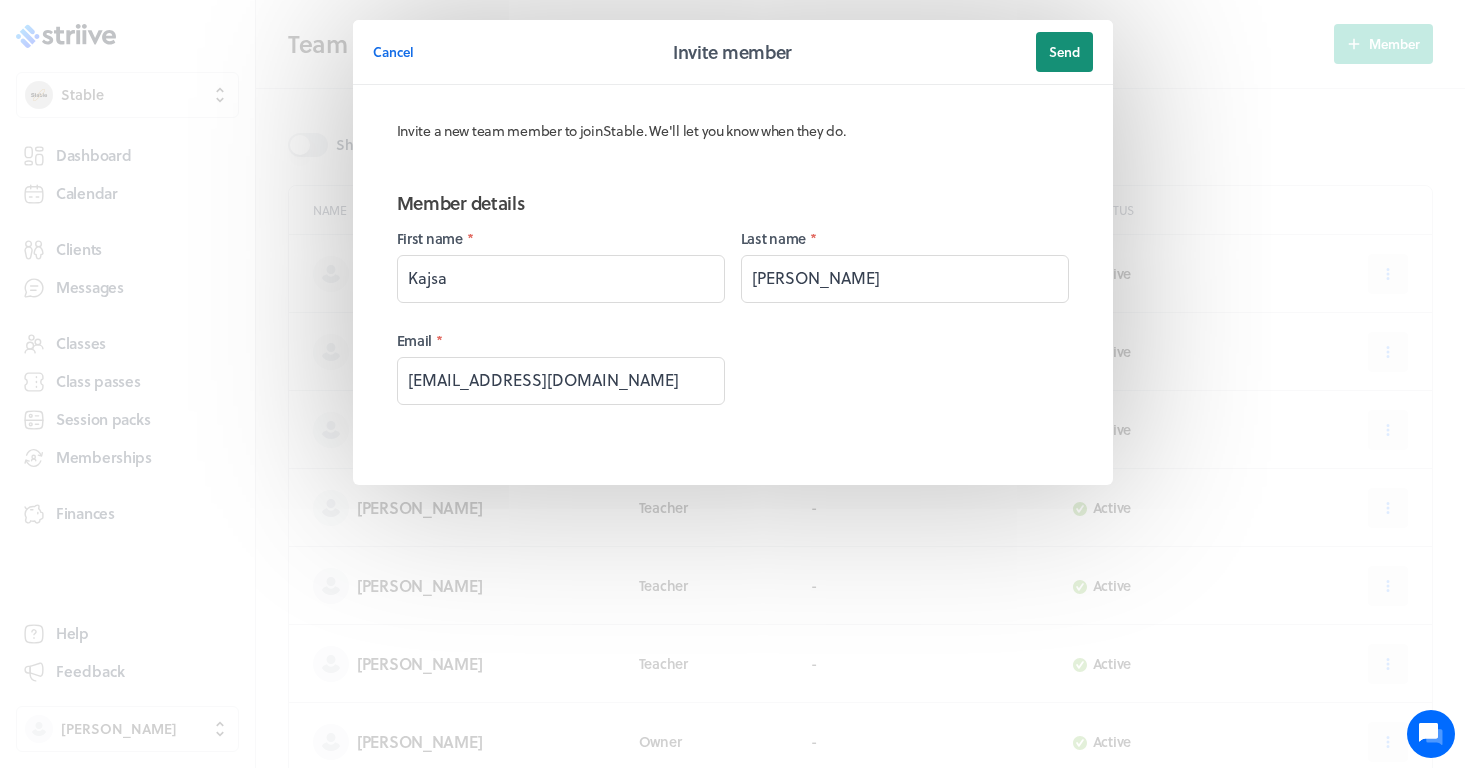click on "Send" at bounding box center [1064, 52] 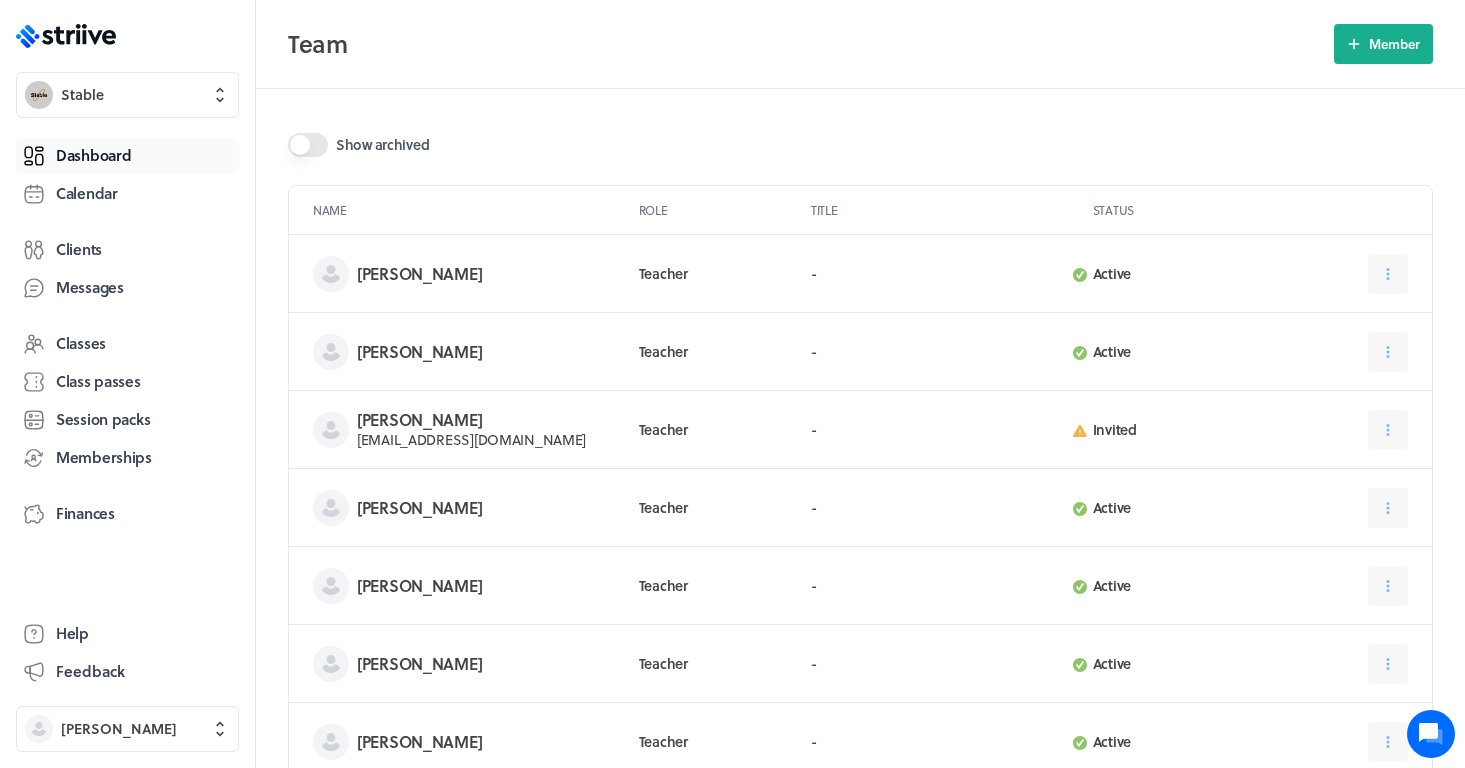 click on "Dashboard" at bounding box center [93, 155] 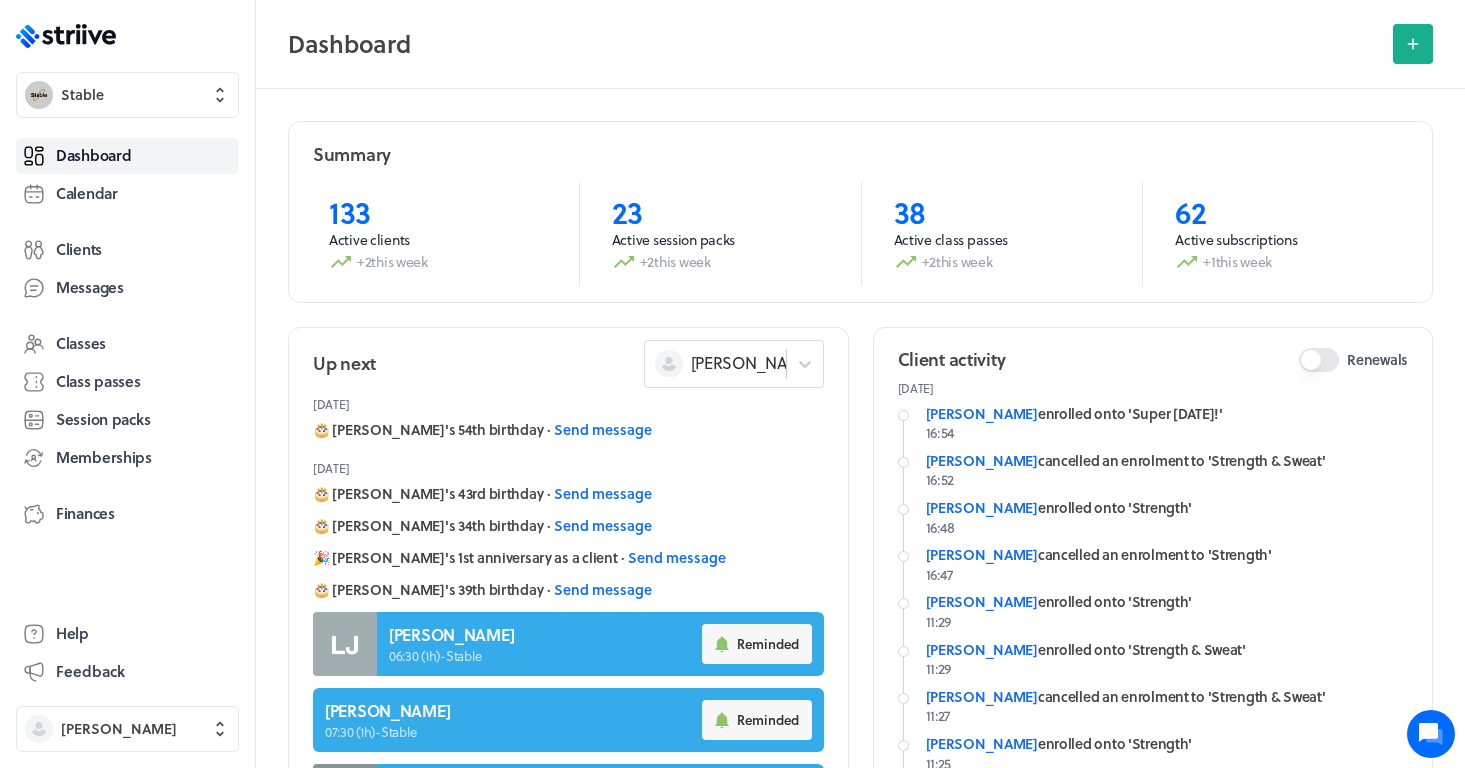 scroll, scrollTop: 0, scrollLeft: 0, axis: both 